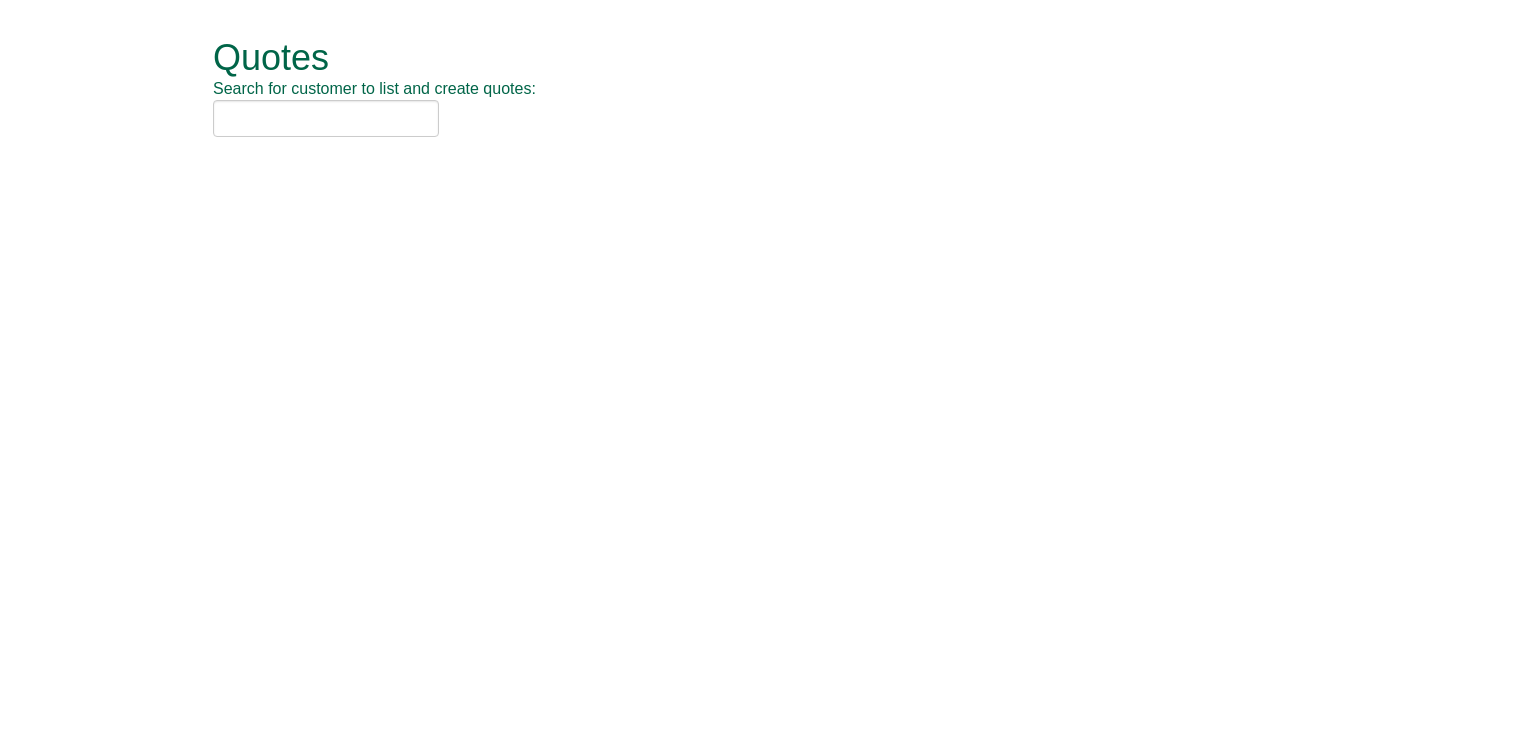 scroll, scrollTop: 0, scrollLeft: 0, axis: both 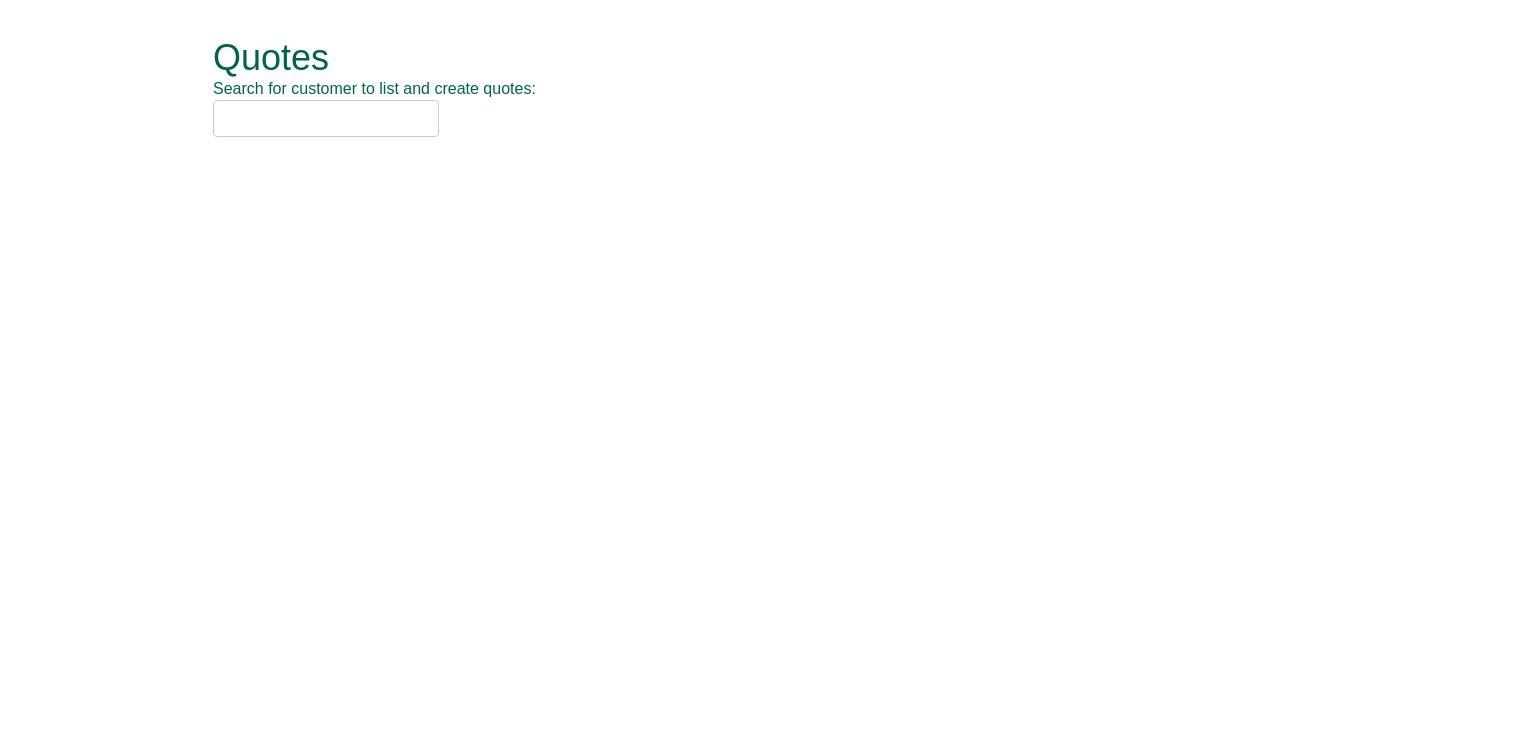 click at bounding box center (326, 118) 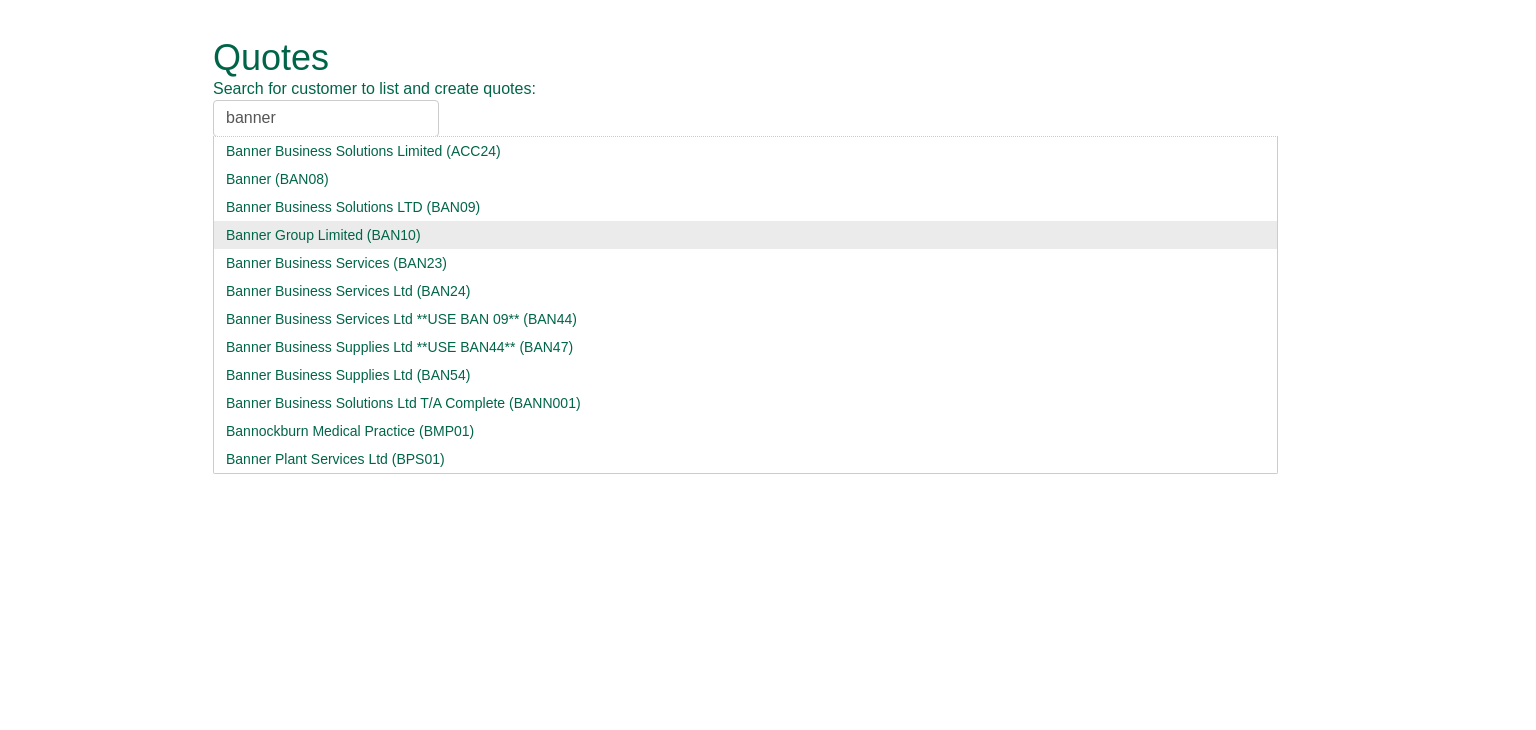 type on "banner" 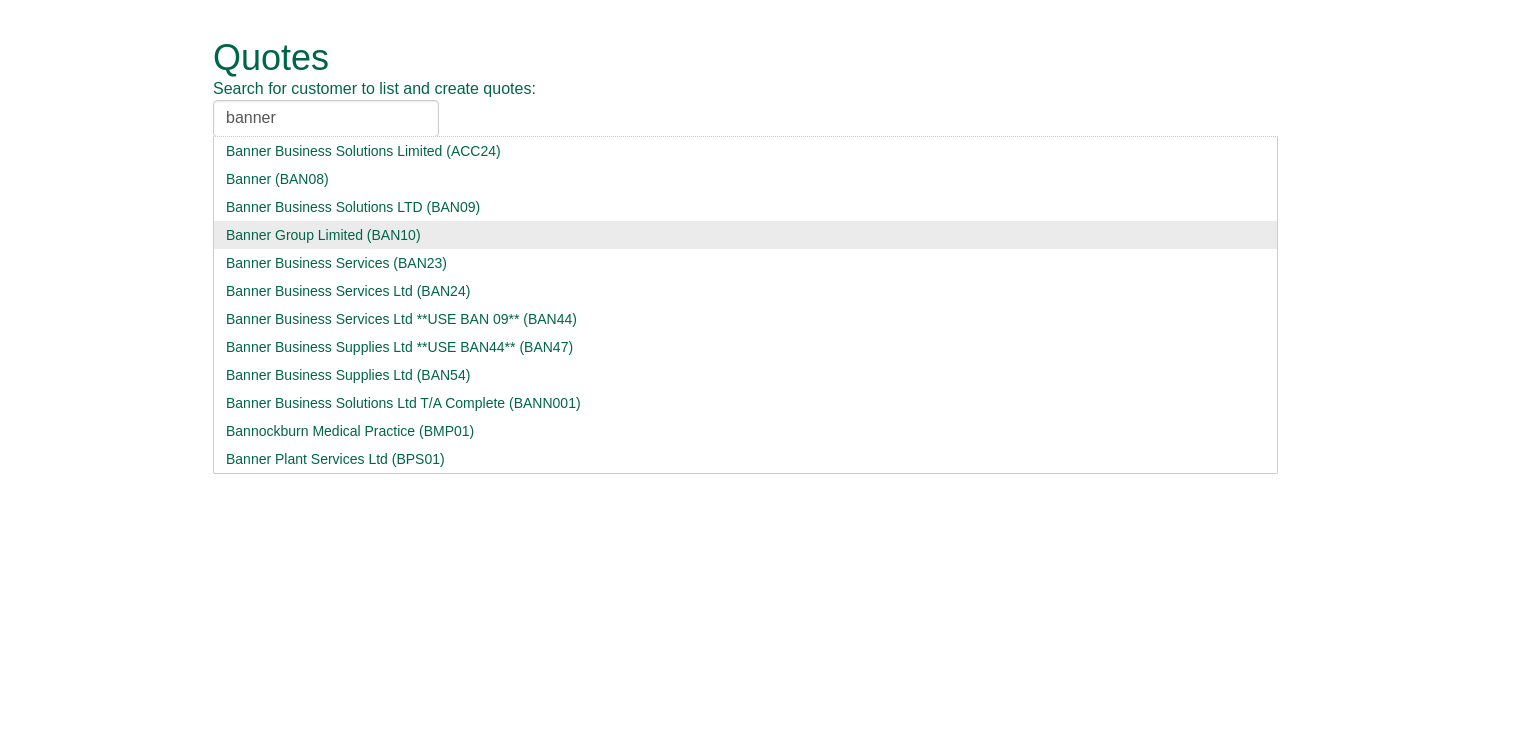 click on "Banner Group Limited (BAN10)" at bounding box center (745, 235) 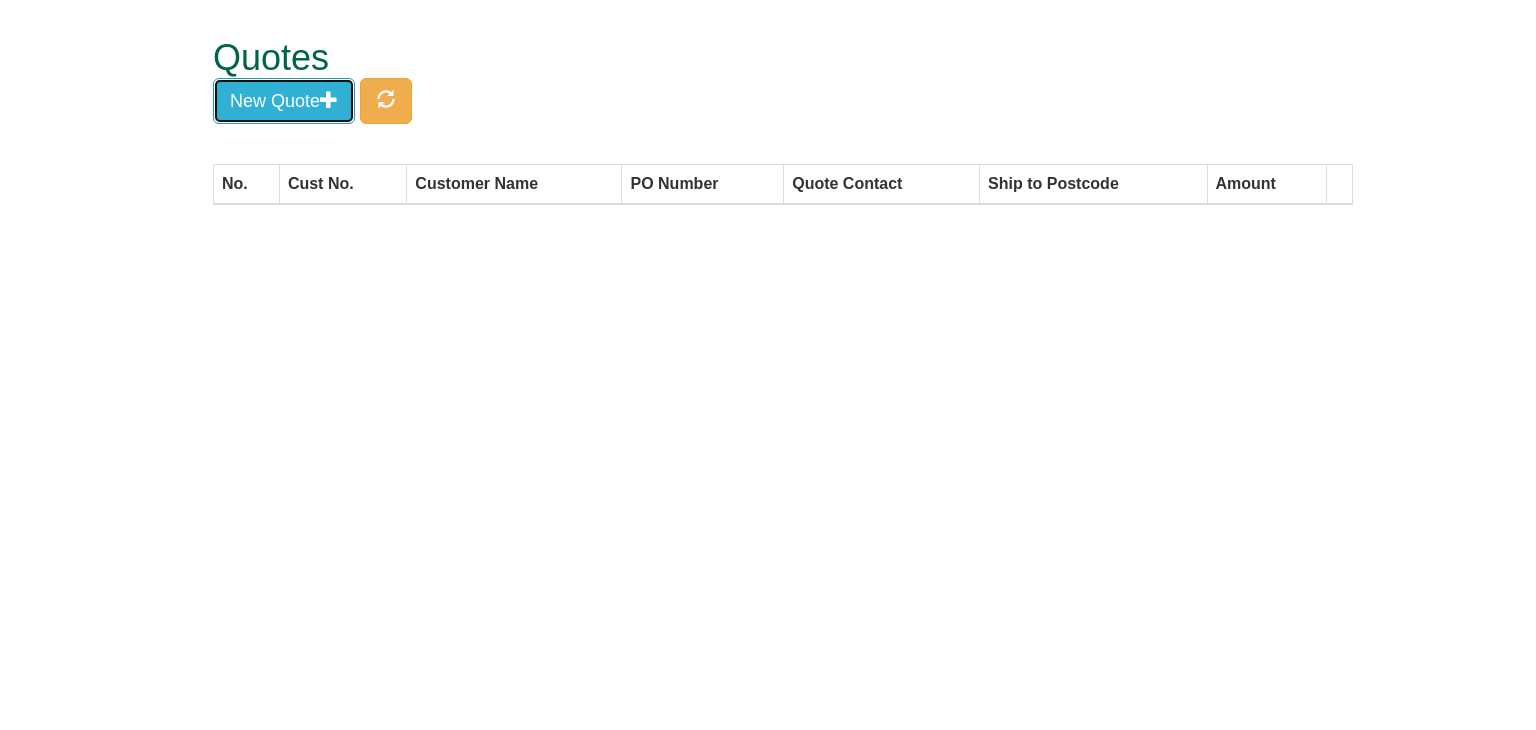 click on "New Quote" at bounding box center (284, 101) 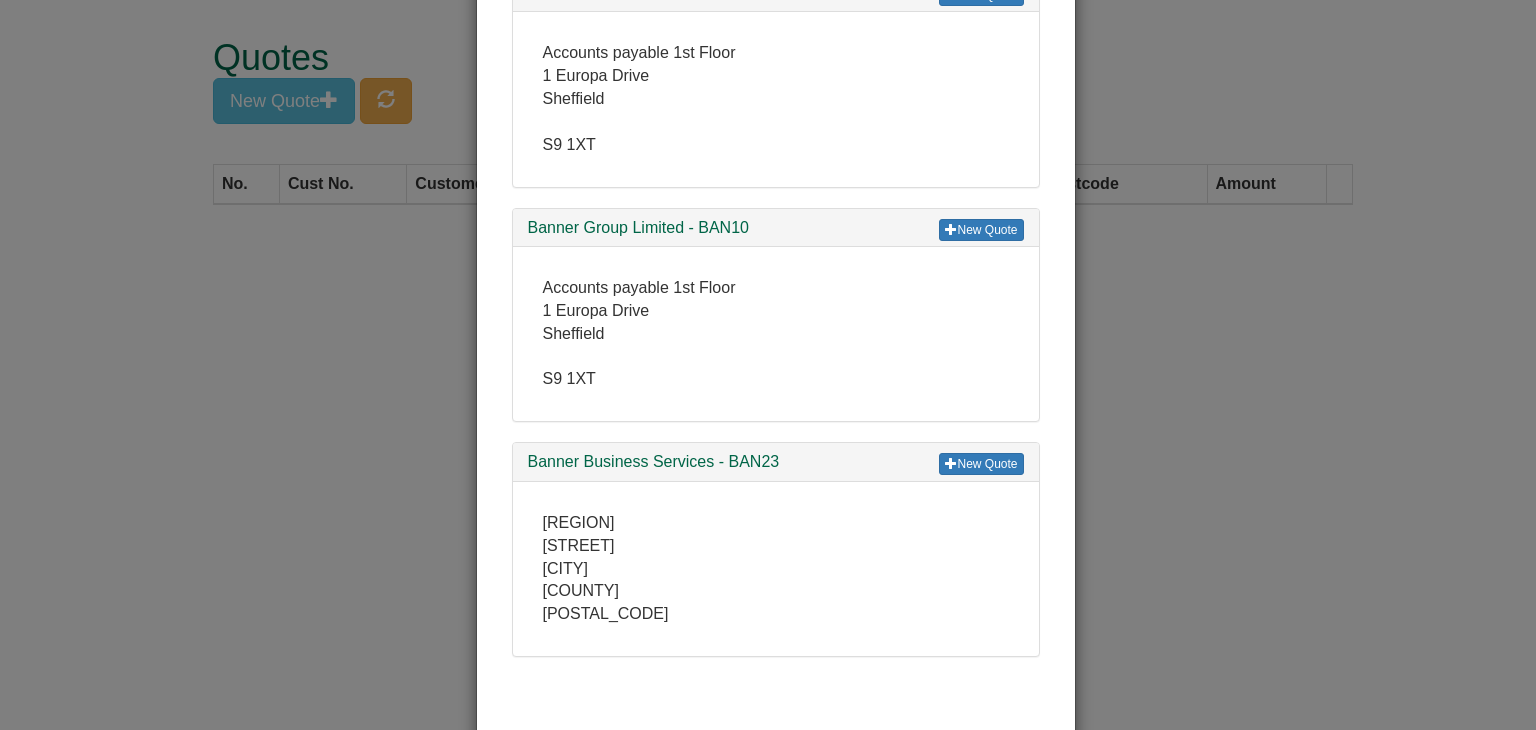 scroll, scrollTop: 200, scrollLeft: 0, axis: vertical 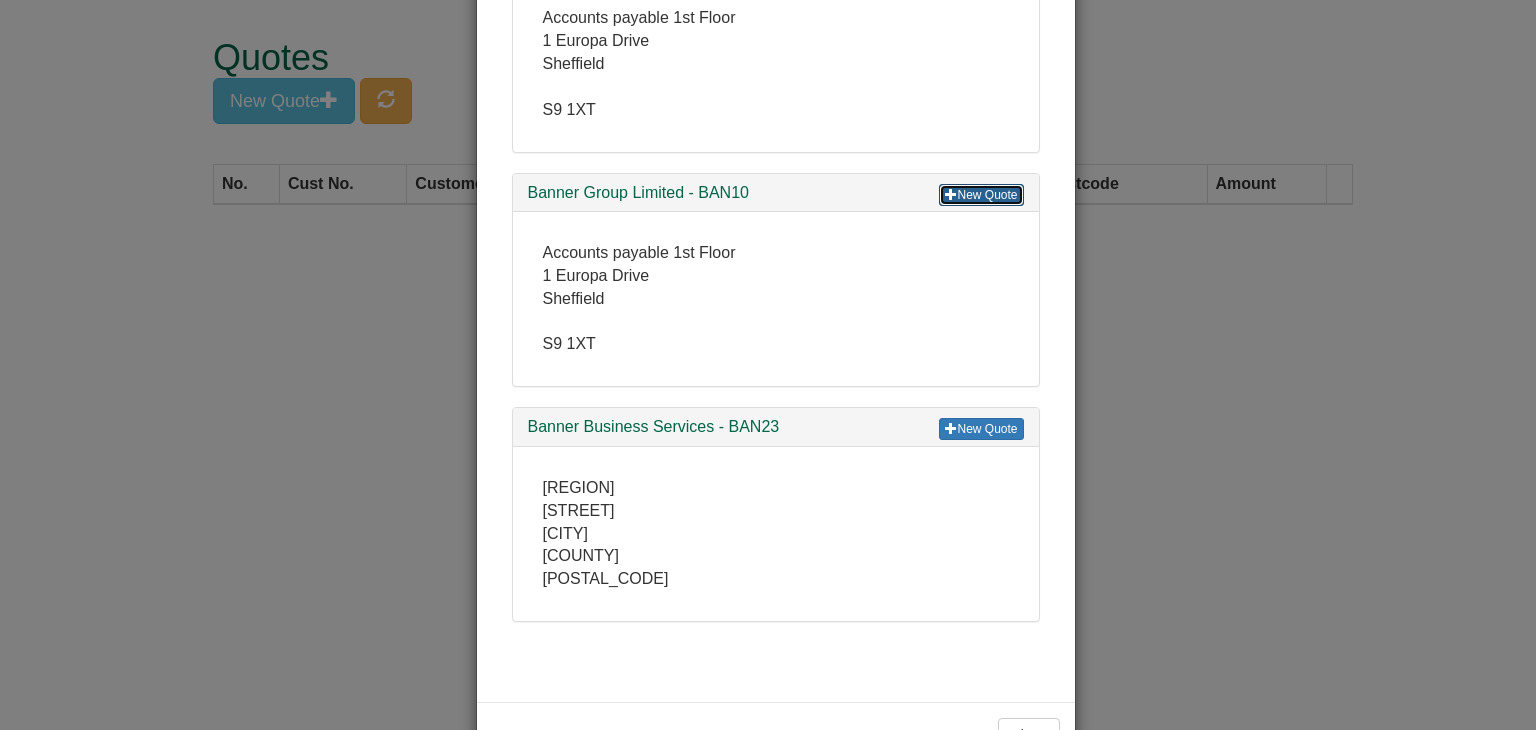 click on "New Quote" at bounding box center [981, 195] 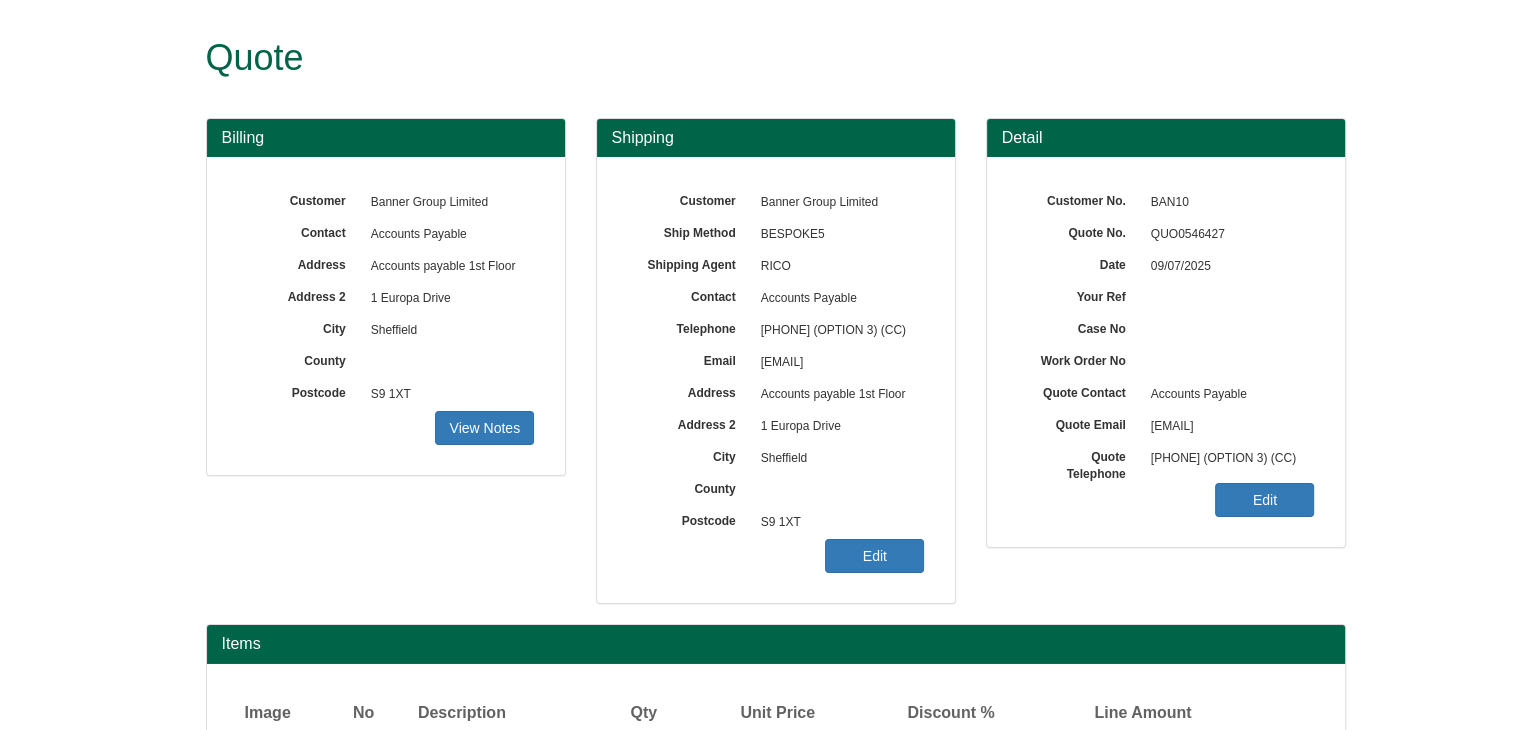 scroll, scrollTop: 167, scrollLeft: 0, axis: vertical 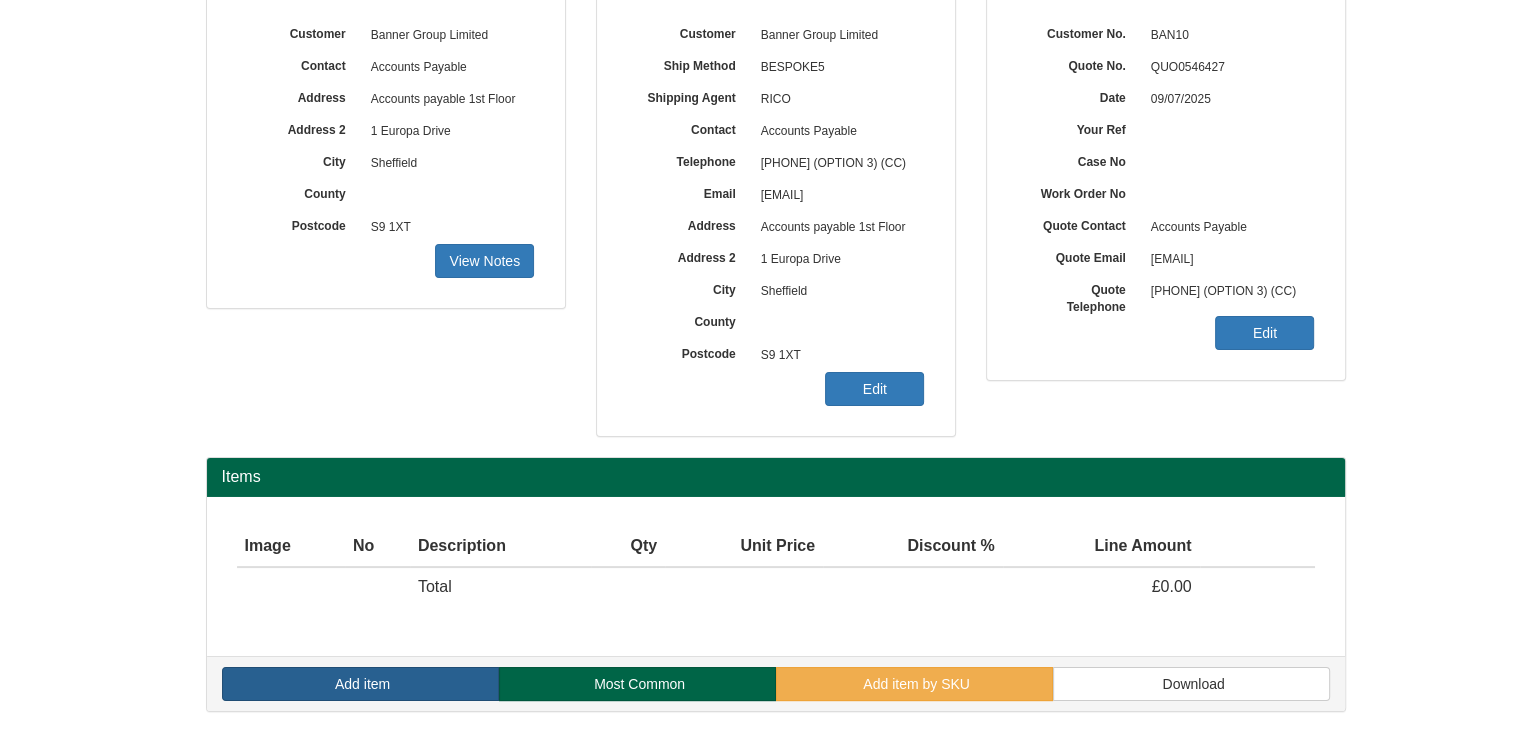 click on "Add item" at bounding box center [362, 684] 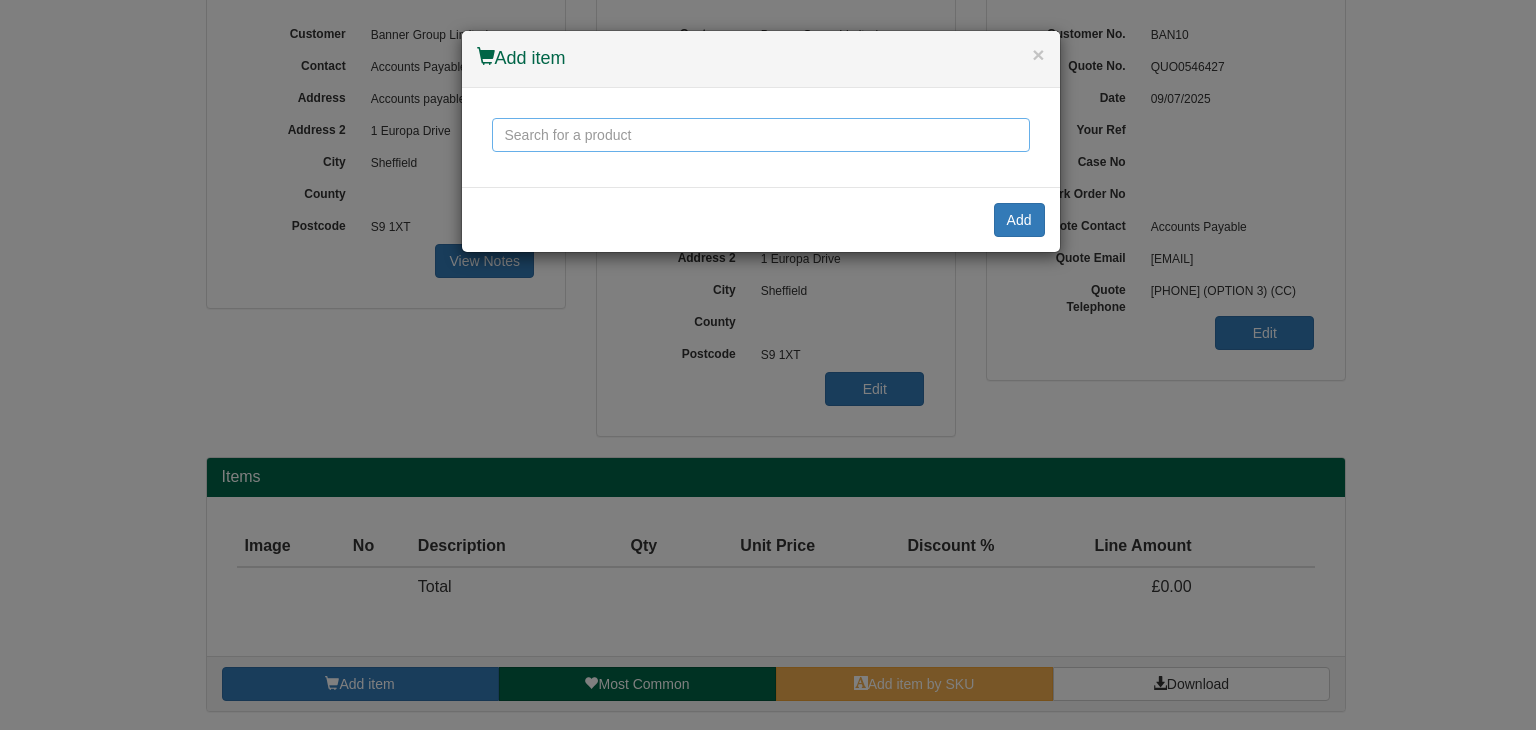 click at bounding box center (761, 135) 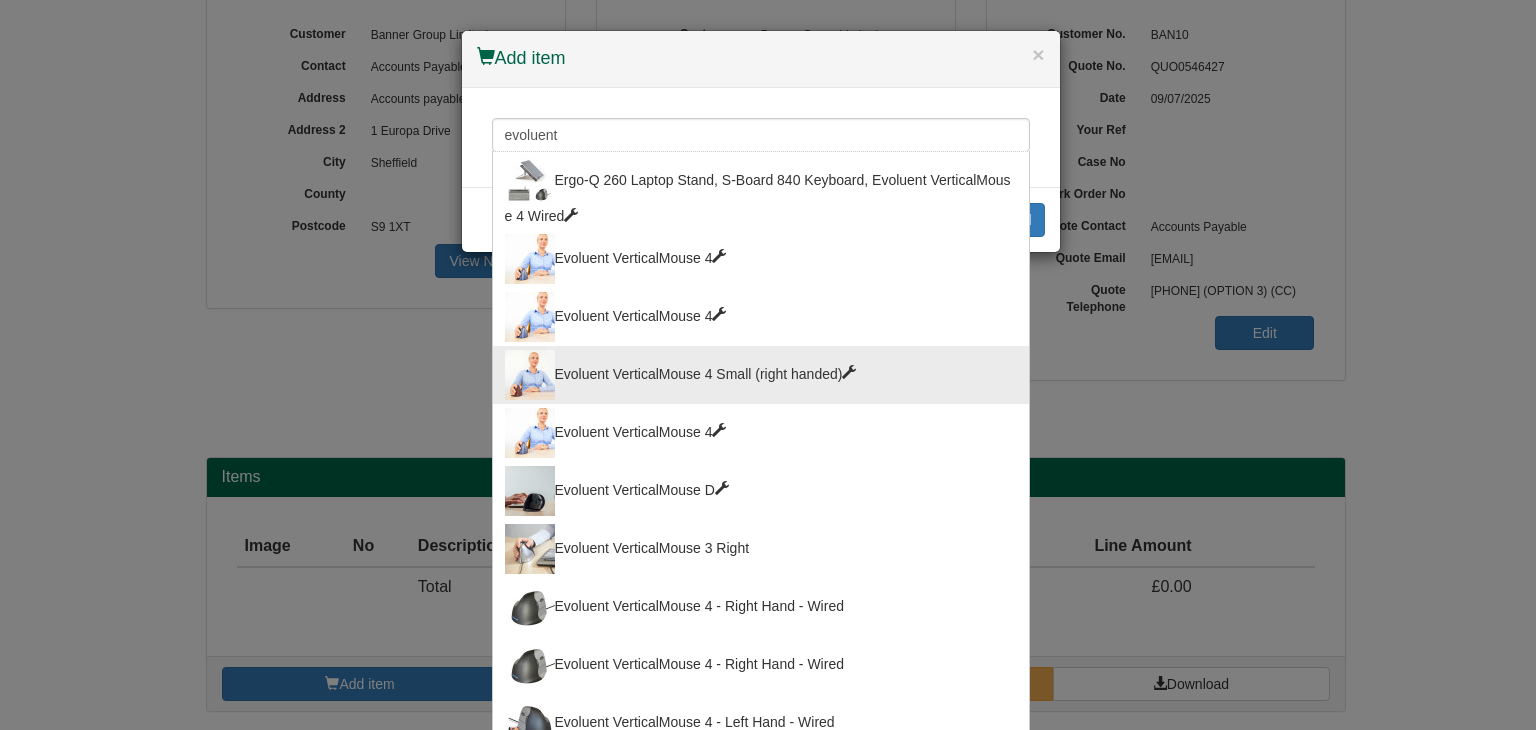 click on "Evoluent VerticalMouse 4 Small (right handed)" at bounding box center (761, 375) 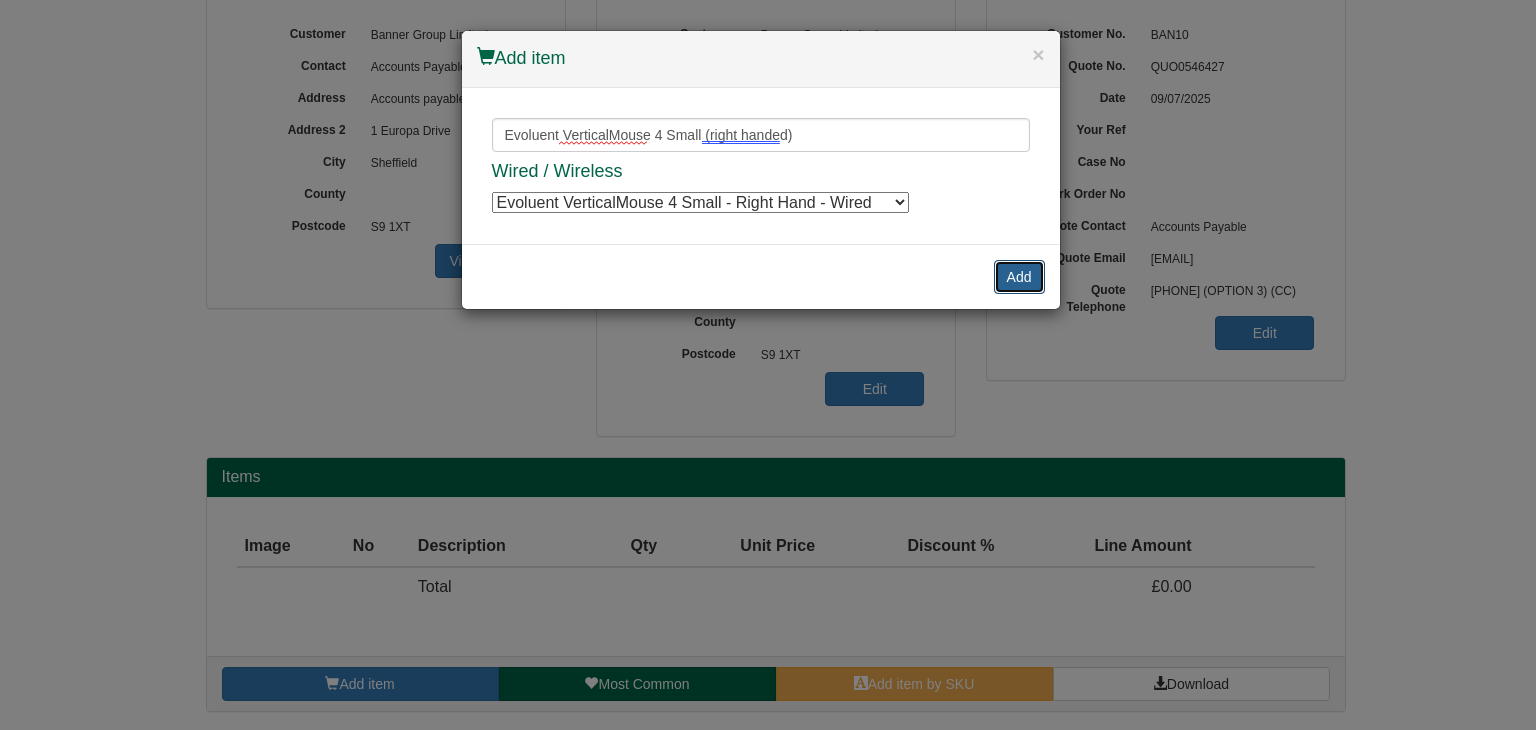 click on "Add" at bounding box center (1019, 277) 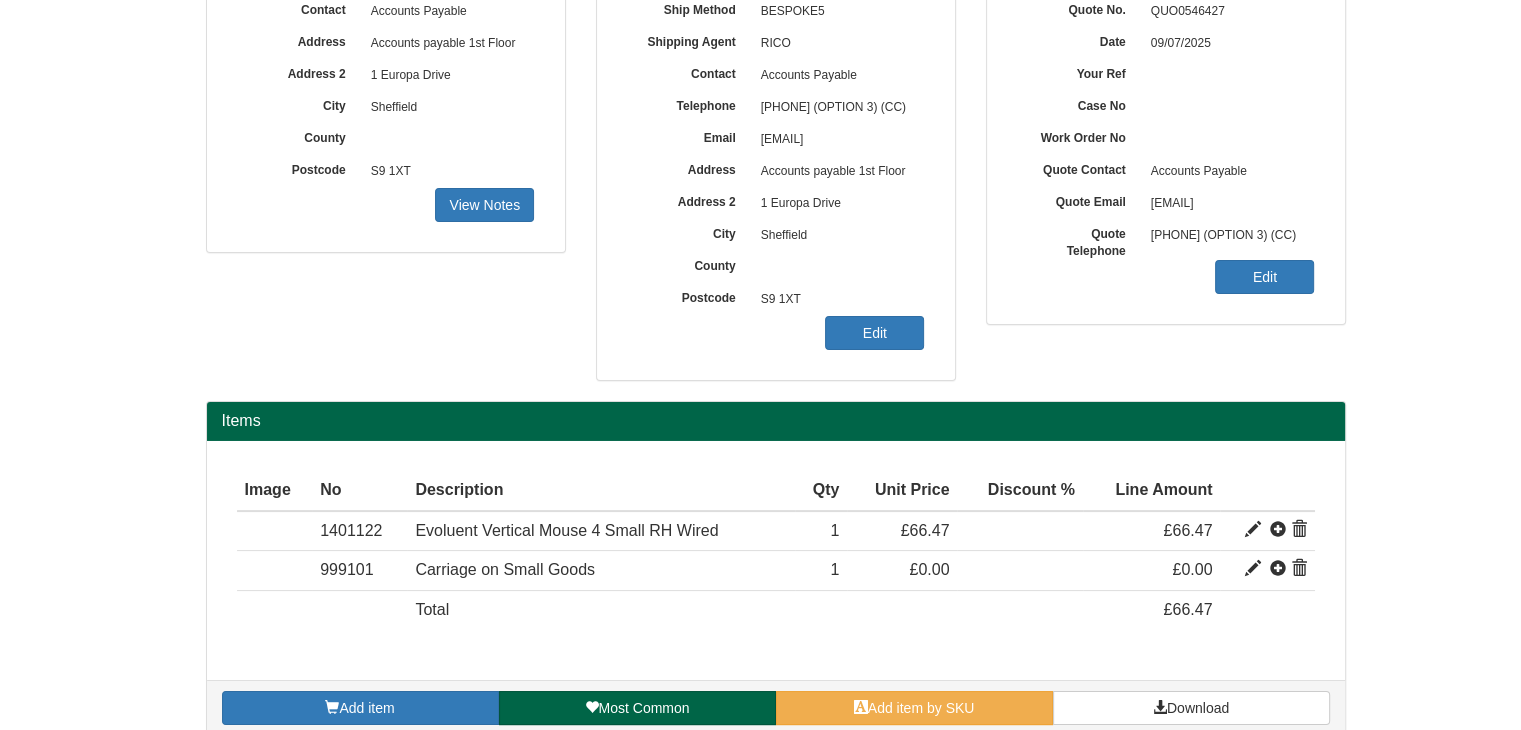 scroll, scrollTop: 246, scrollLeft: 0, axis: vertical 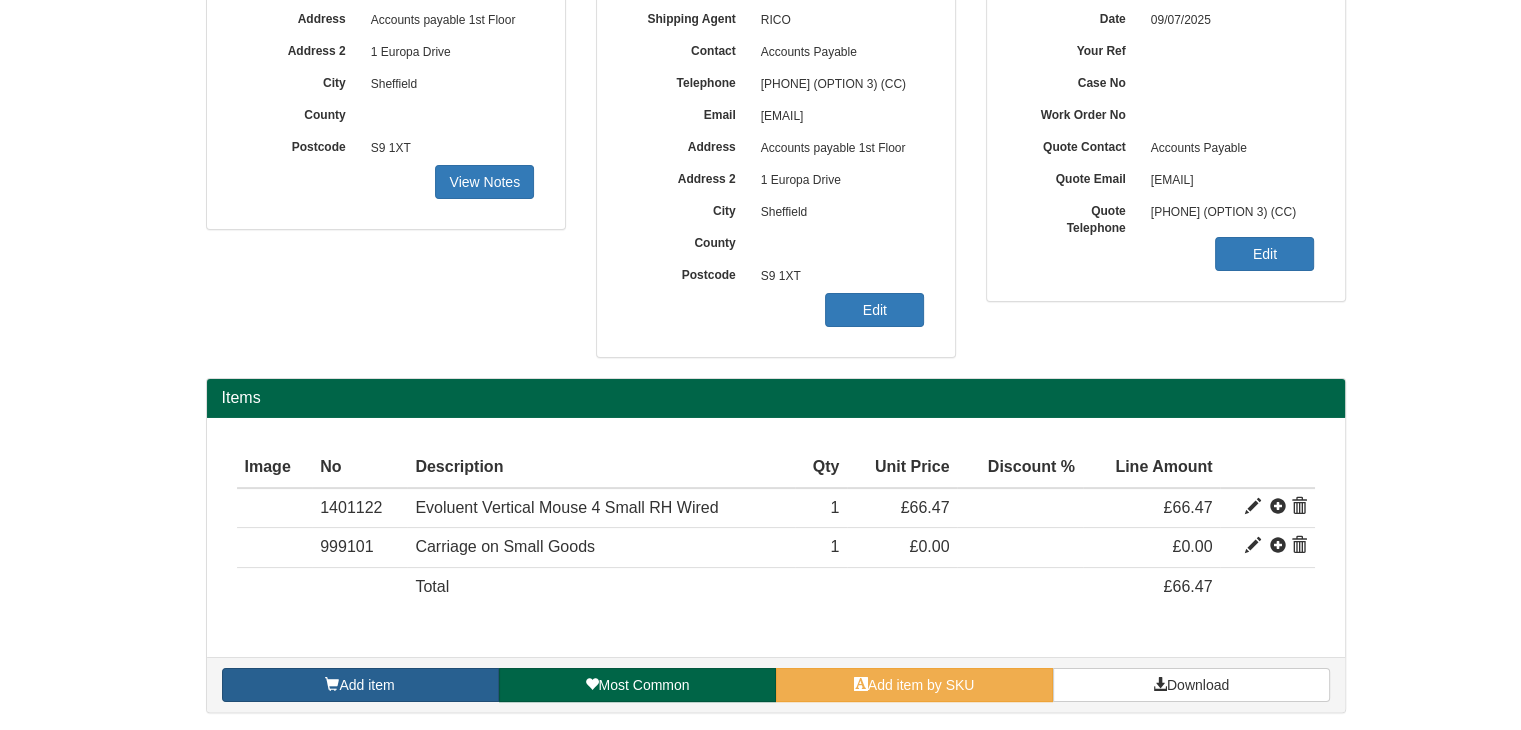 click on "Add item" at bounding box center (366, 685) 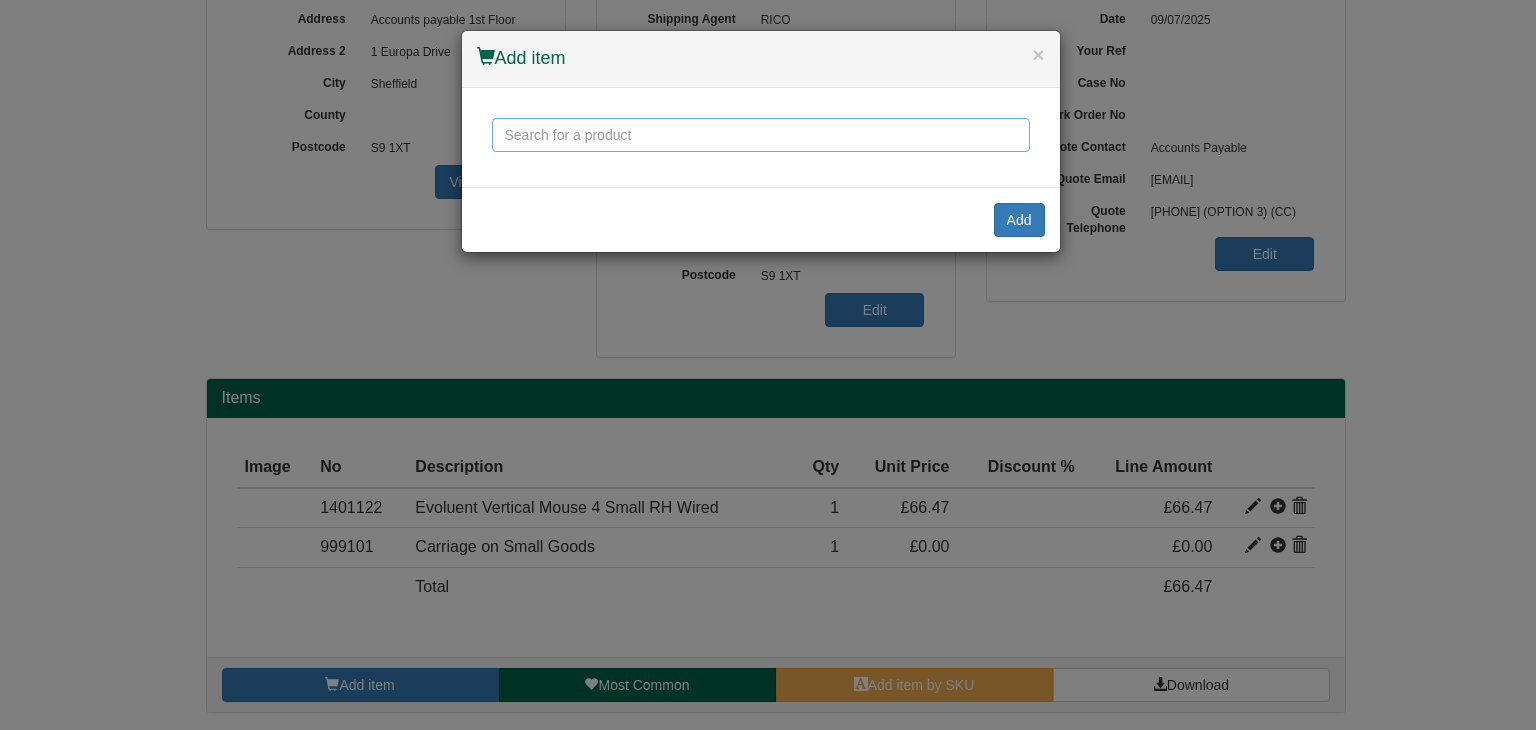 click at bounding box center [761, 135] 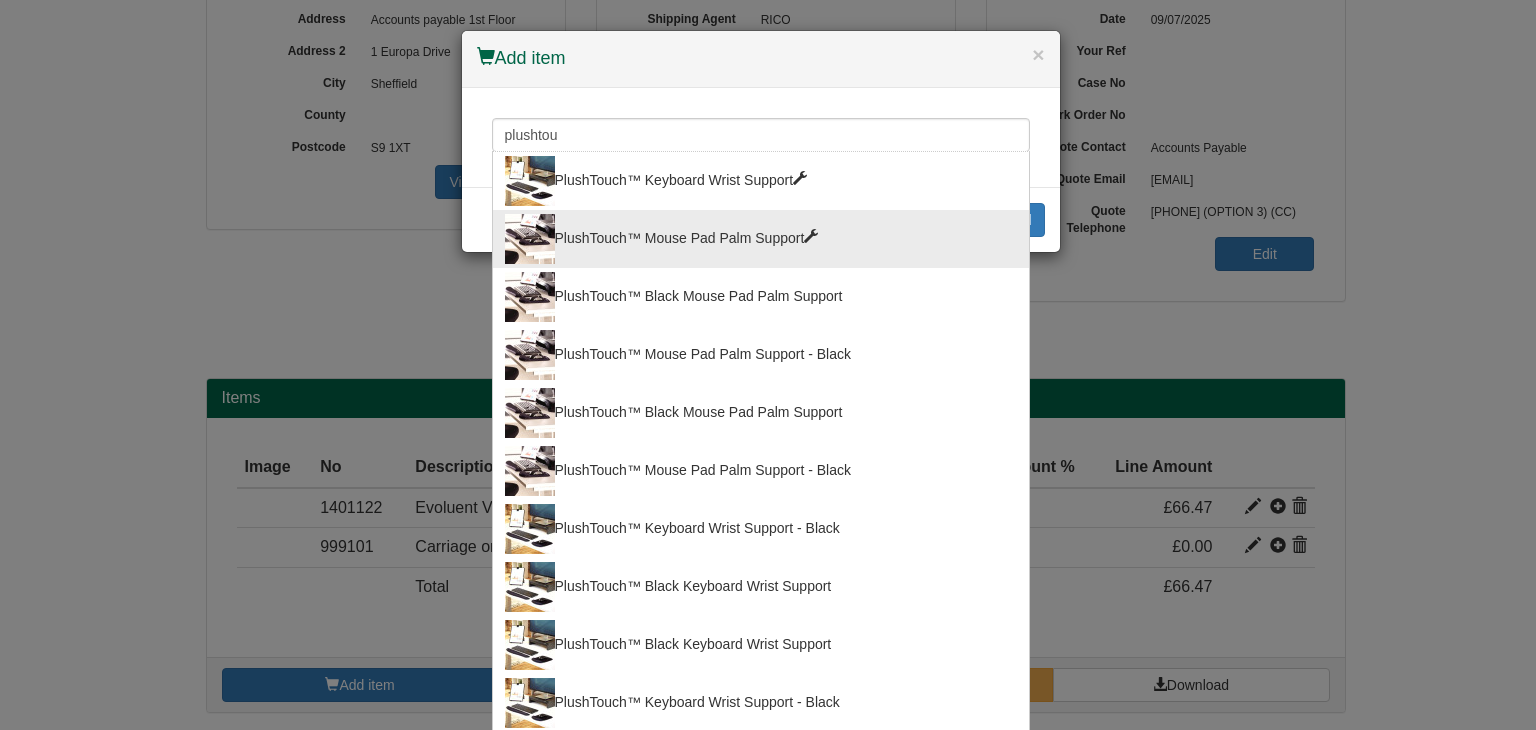 click on "PlushTouch™ Mouse Pad Palm Support" at bounding box center (761, 239) 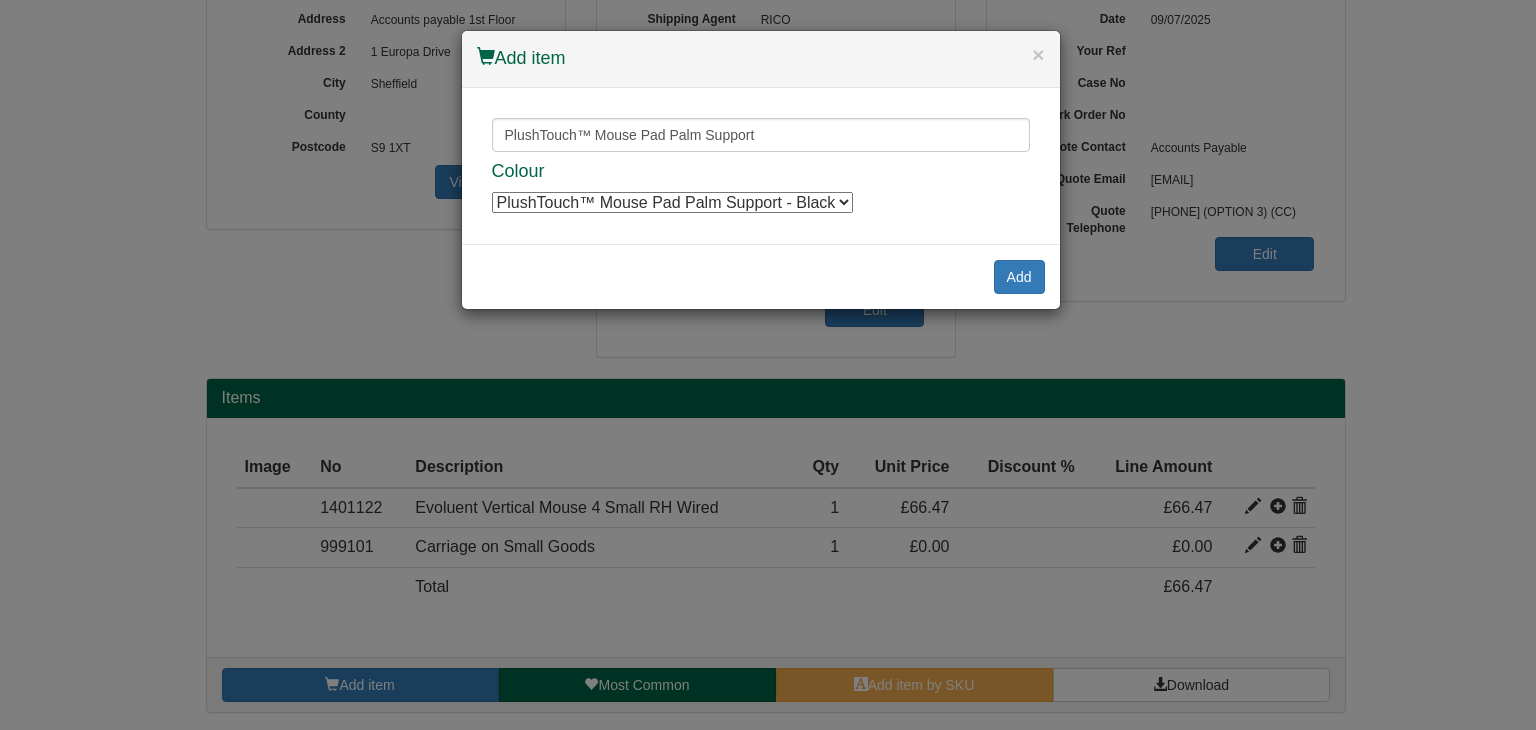 click on "PlushTouch™ Mouse Pad Palm Support - Black PlushTouch™ Mouse Pad Palm Support - Black PlushTouch™ Mouse Pad Palm Support - Black PlushTouch™ Mouse Pad Palm Support - Blue PlushTouch™ Mouse Pad Palm Support - Blue PlushTouch™ Mouse Pad Palm Support - Blue" at bounding box center [672, 202] 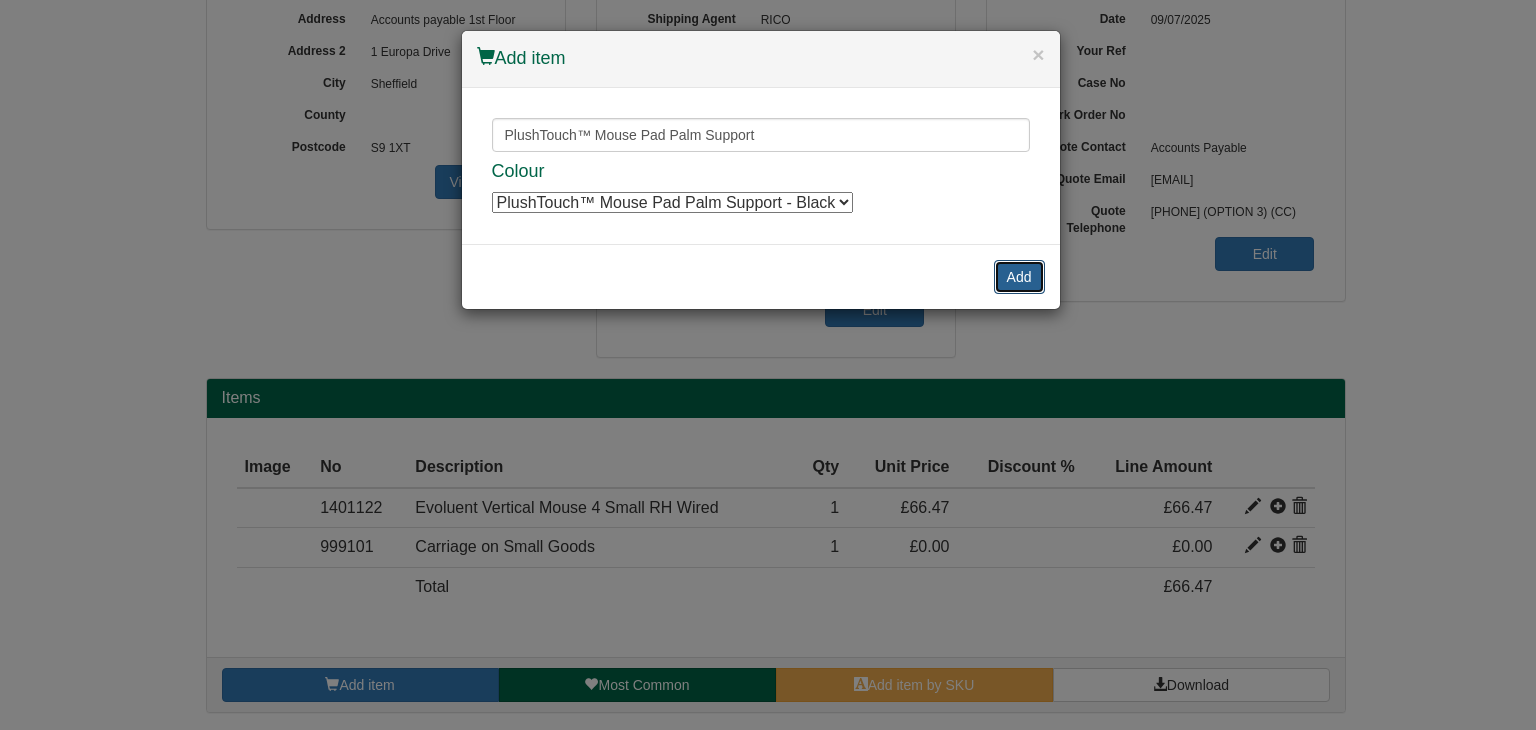 click on "Add" at bounding box center [1019, 277] 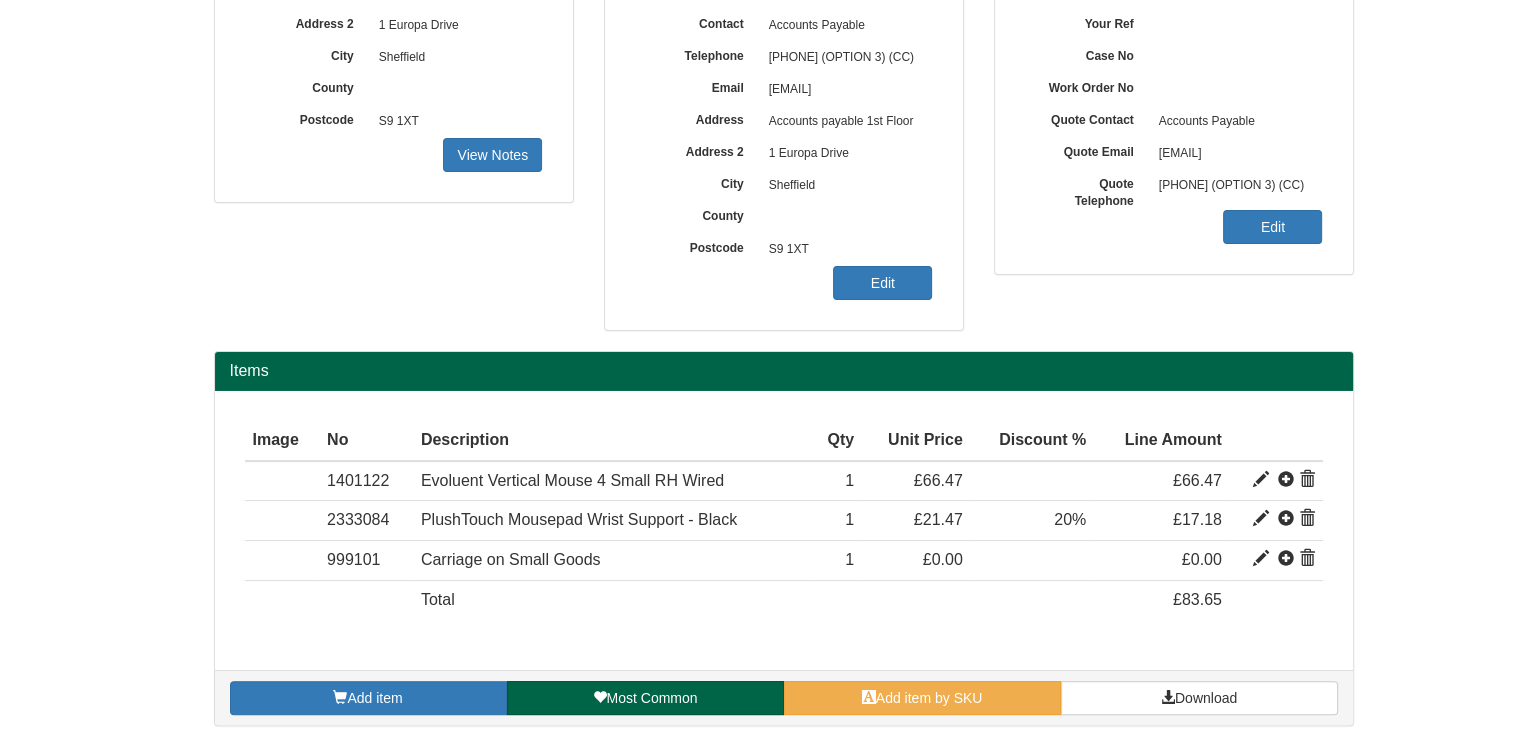 scroll, scrollTop: 286, scrollLeft: 0, axis: vertical 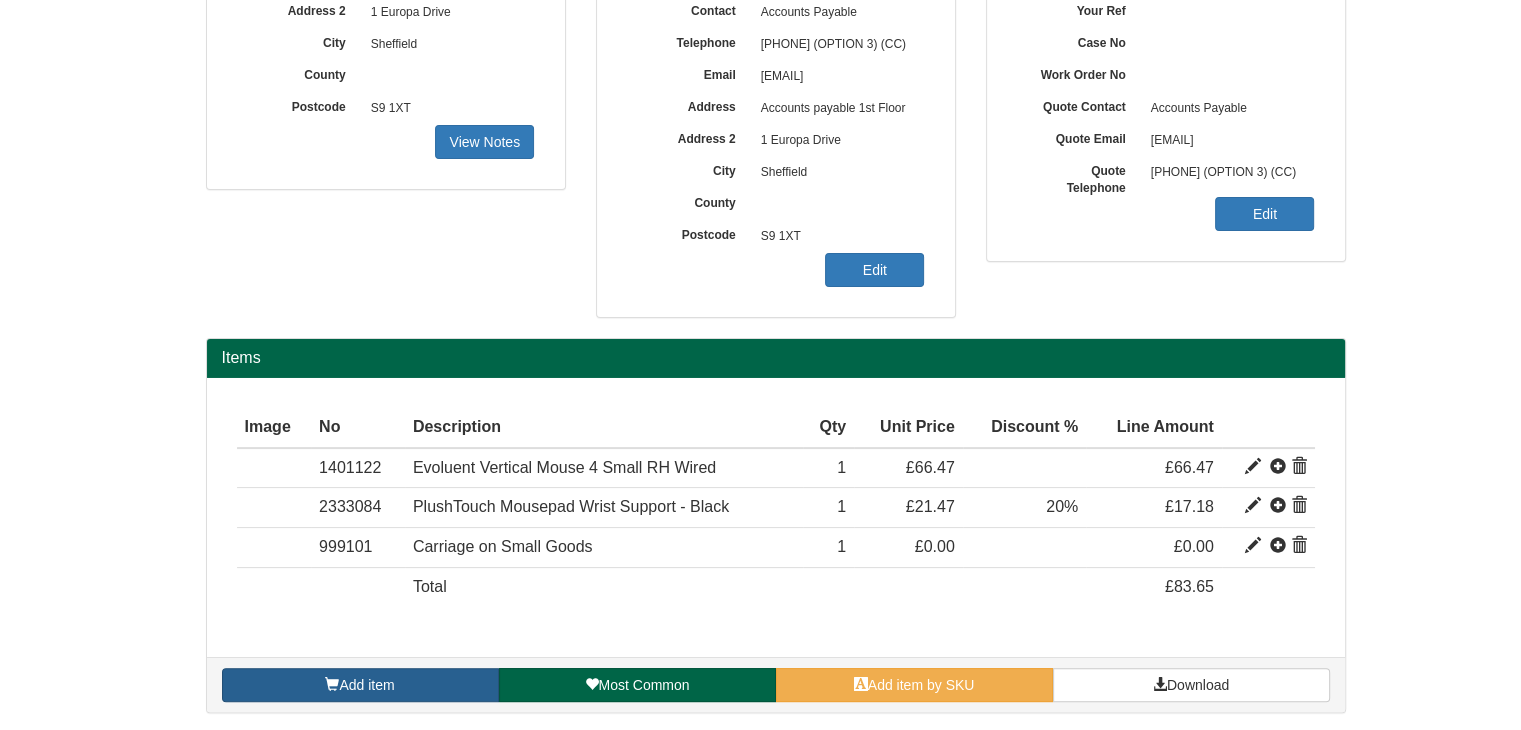 click on "Add item" at bounding box center [366, 685] 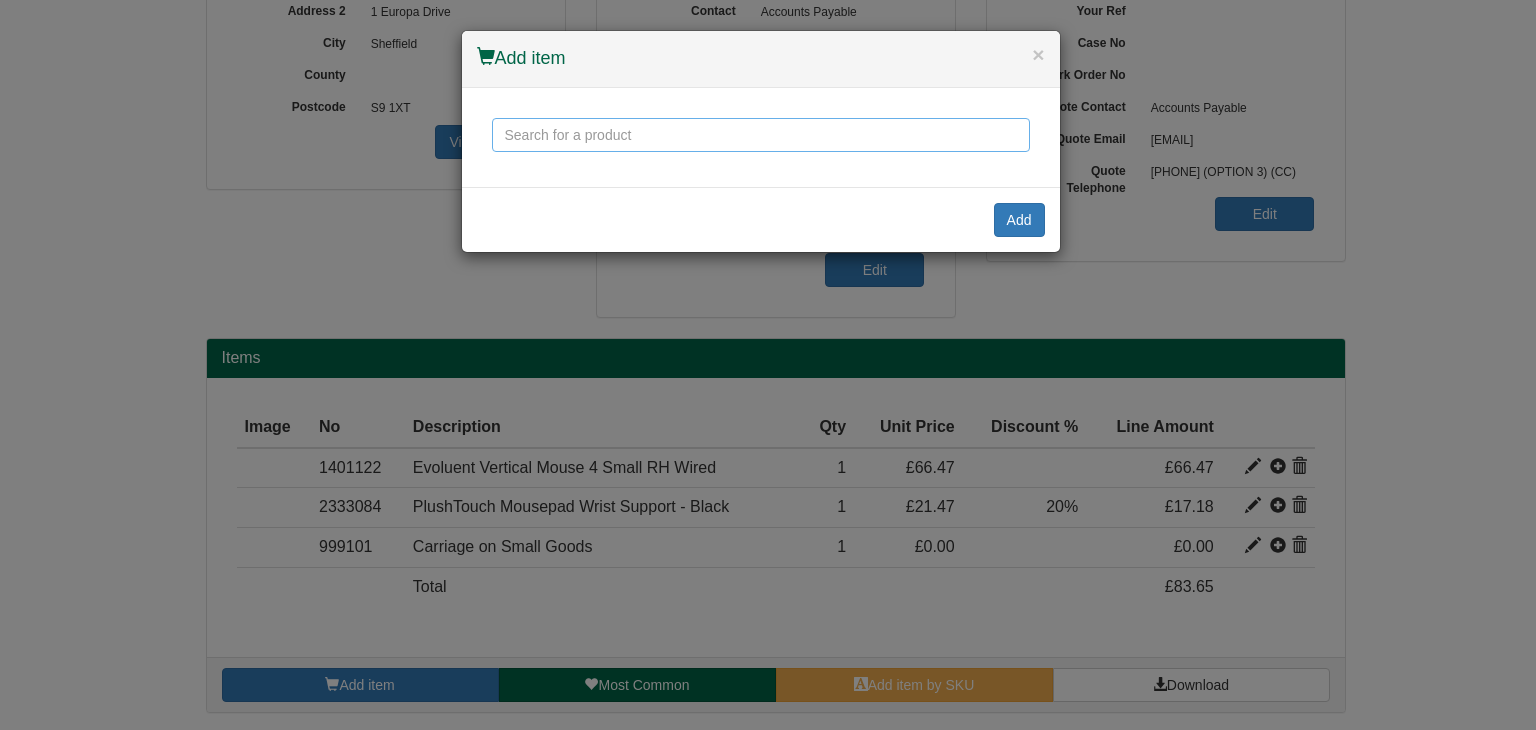click at bounding box center [761, 135] 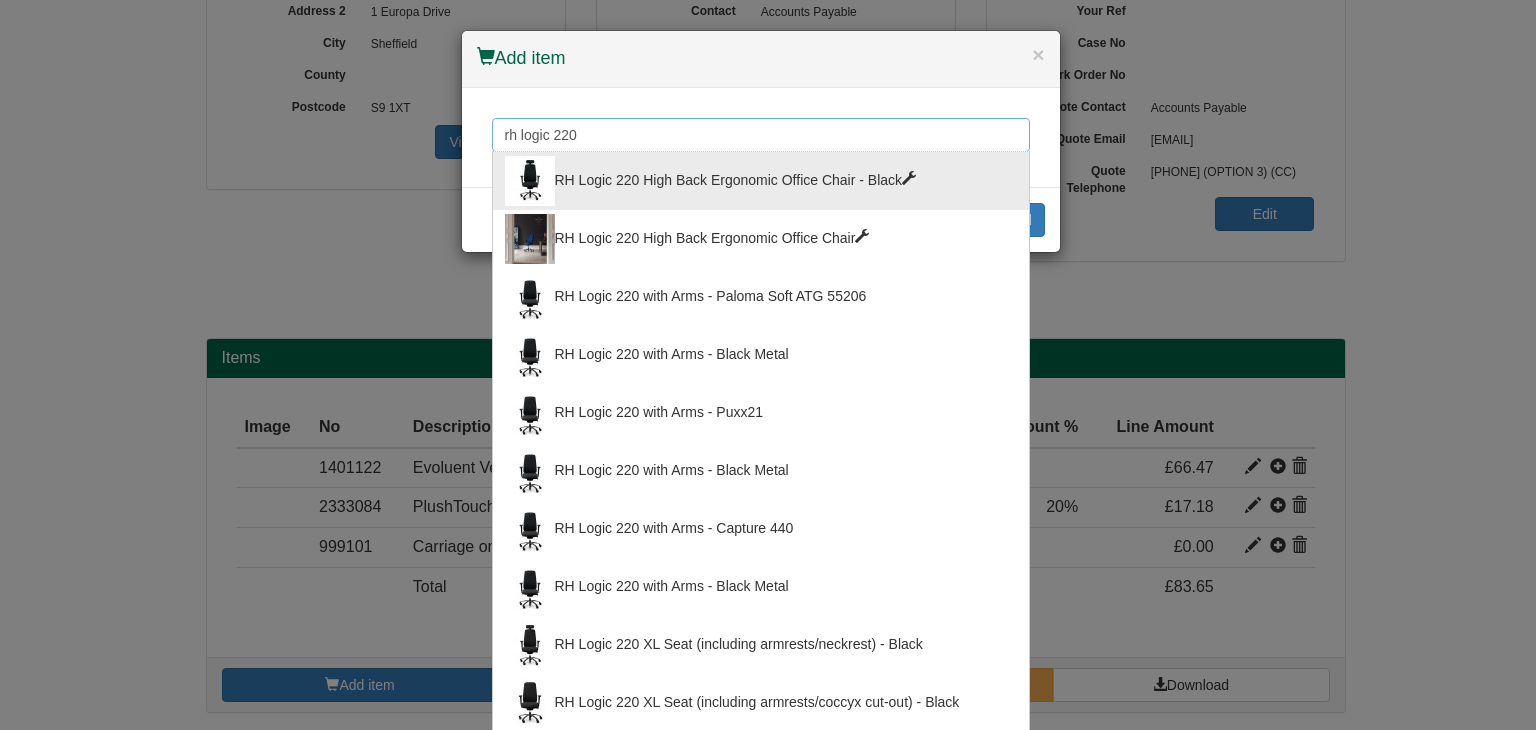 type on "rh logic 220" 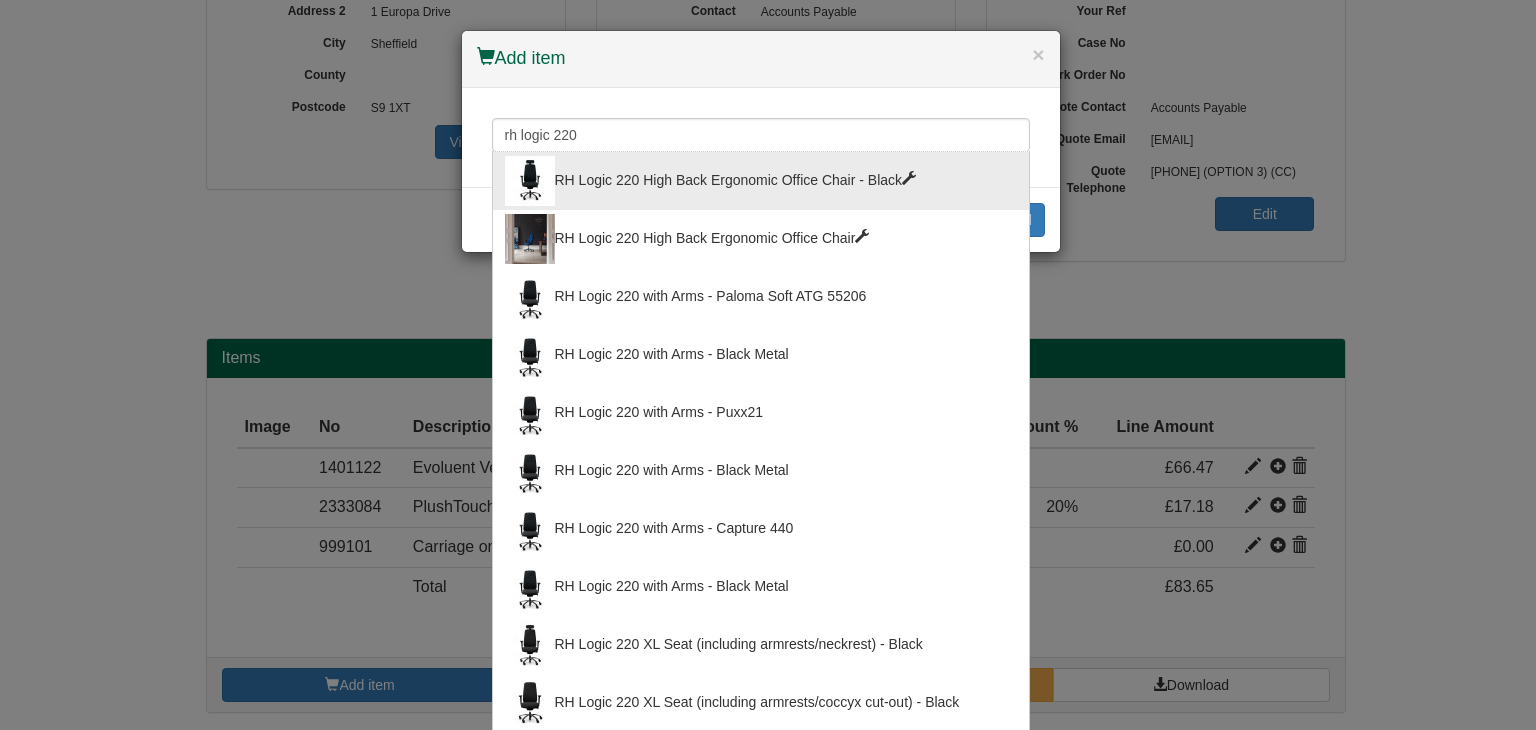 click on "RH Logic 220 High Back Ergonomic Office Chair - Black" at bounding box center (761, 181) 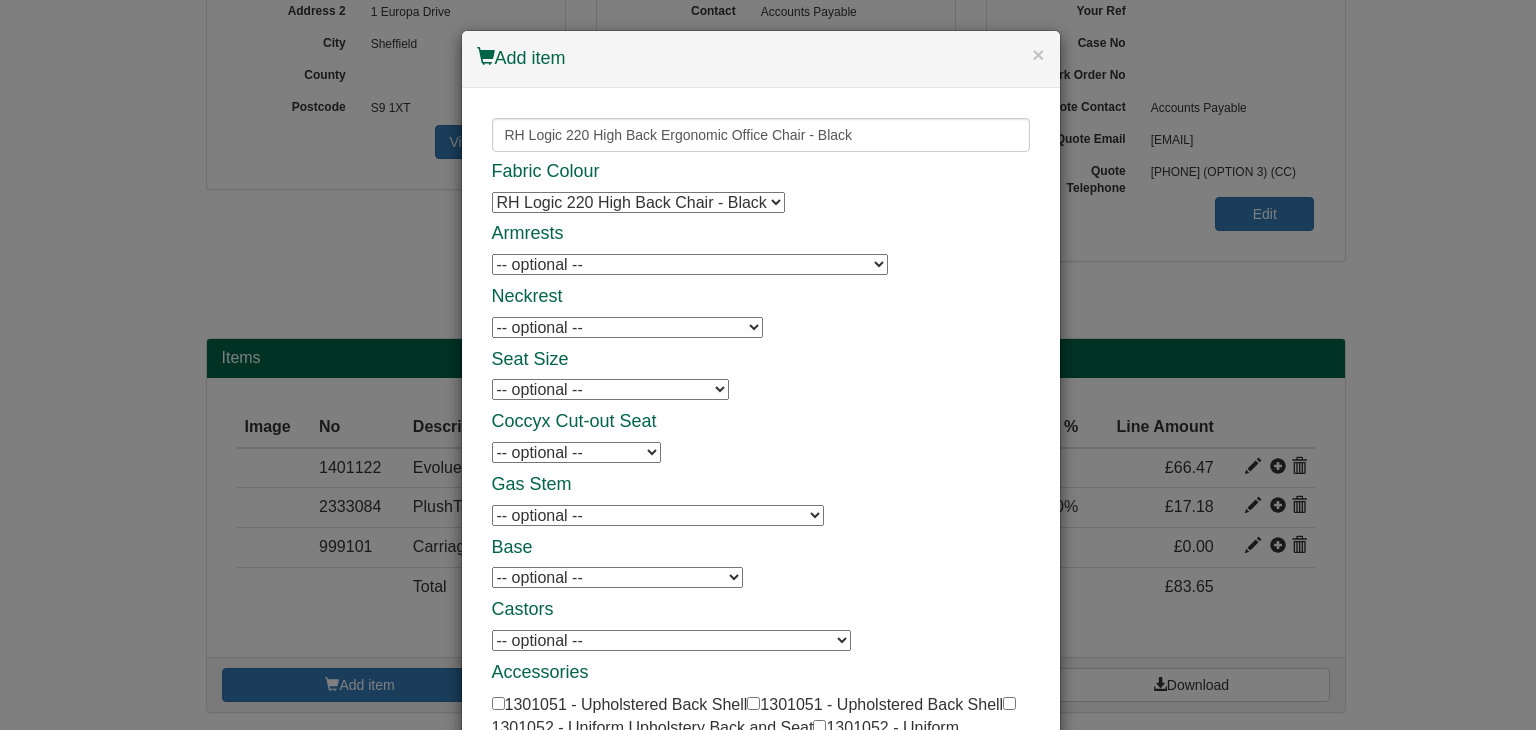 click on "-- optional -- 8L Armrests - Black - Black Frame 8L Armrests - Black - Black Frame 8L Armrests with Leather Tops - Black - Black Frame 8L Armrests with Leather Tops - Black - Black Frame" at bounding box center (690, 264) 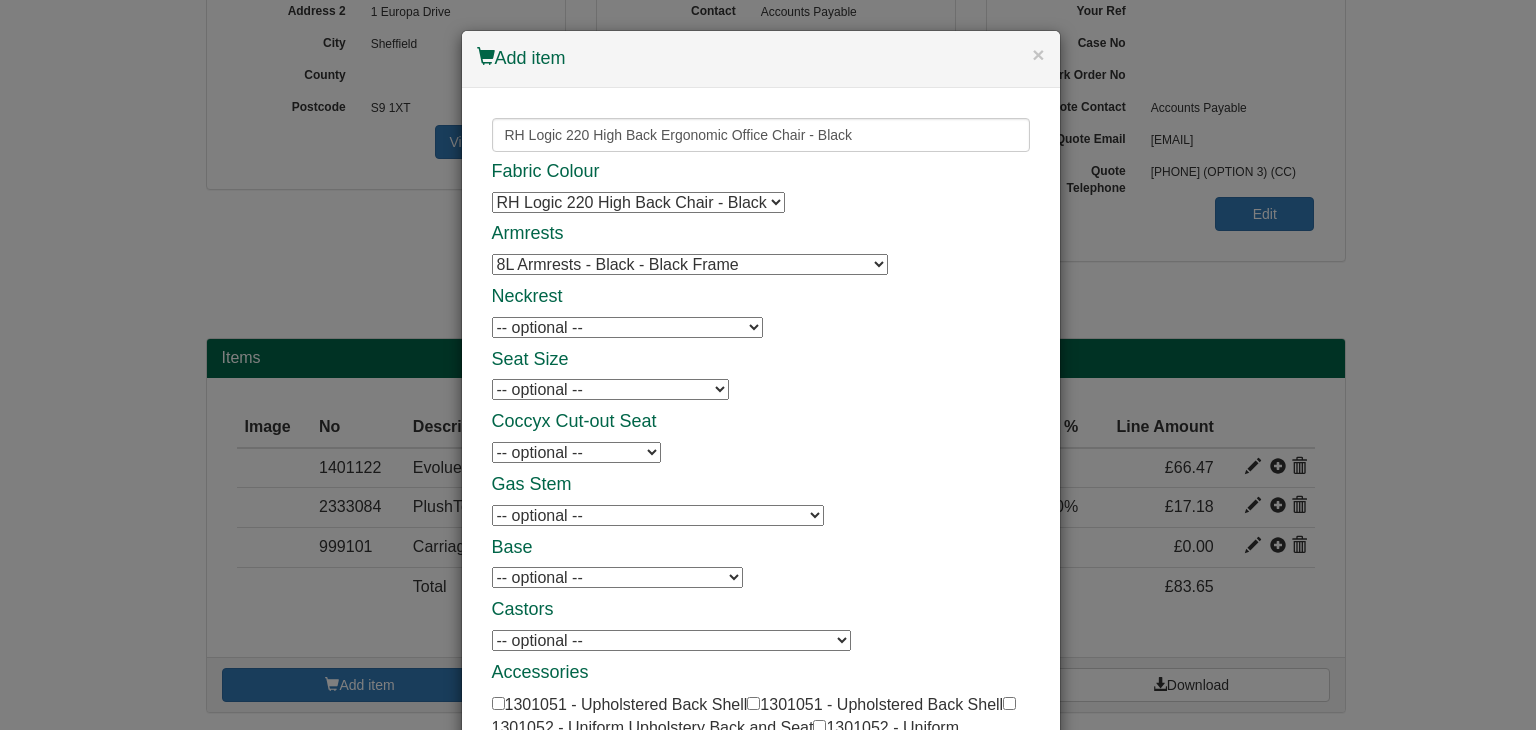 click on "-- optional -- 8L Armrests - Black - Black Frame 8L Armrests - Black - Black Frame 8L Armrests with Leather Tops - Black - Black Frame 8L Armrests with Leather Tops - Black - Black Frame" at bounding box center (690, 264) 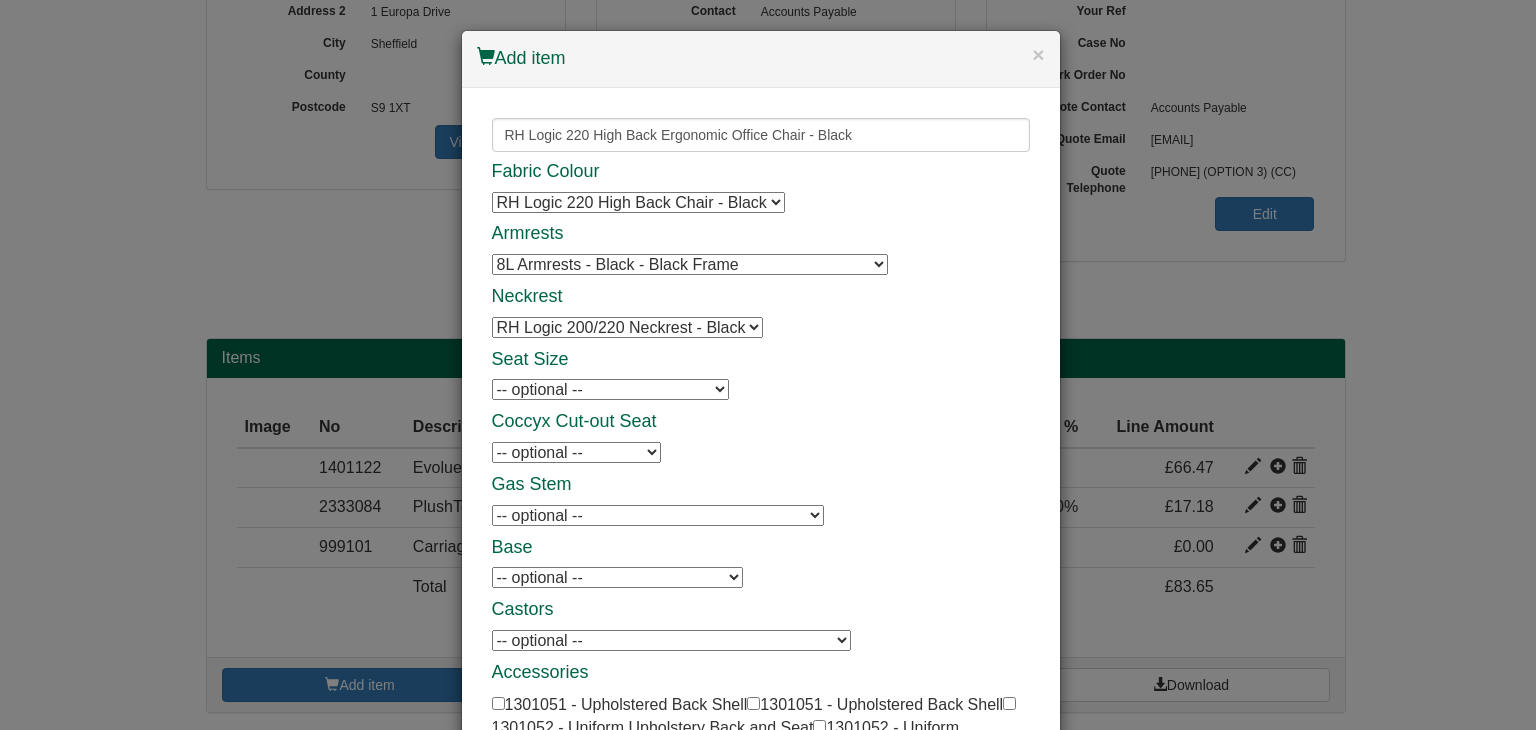 click on "Fabric Colour RH Logic 220 High Back Chair - Black RH Logic 220 High Back Chair - Black Armrests -- optional -- 8L Armrests - Black - Black Frame 8L Armrests - Black - Black Frame 8L Armrests with Leather Tops - Black - Black Frame 8L Armrests with Leather Tops - Black - Black Frame Neckrest -- optional -- RH Logic 200/220 Neckrest - Black RH Logic 200/220 Neckrest - Black Seat Size -- optional -- XL Seat - 505(w) x 490(d) mm XL Seat - 505(w) x 490(d) mm Coccyx Cut-out Seat -- optional -- Coccyx Cut-out Seat Coccyx Cut-out Seat Gas Stem -- optional -- RH Gas Stem 4T (seat height 394-526 mm) RH Gas Stem 4T (seat height 394-526 mm) RH Gas Stem A (seat height 495-625 mm) RH Gas Stem A (seat height 495-625 mm) RH Gas Stem B (seat height 480-610 mm) RH Gas Stem B (seat height 480-610 mm) Base -- optional -- 5T 5X Polished Aluminium Base 5T 5X Polished Aluminium Base Castors -- optional -- Hard Floor Castors (Ø65 mm) (set of 5) Hard Floor Castors (Ø65 mm) (set of 5) Manually Lockable Castors (Ø65 mm) (set of 5)" at bounding box center (761, 530) 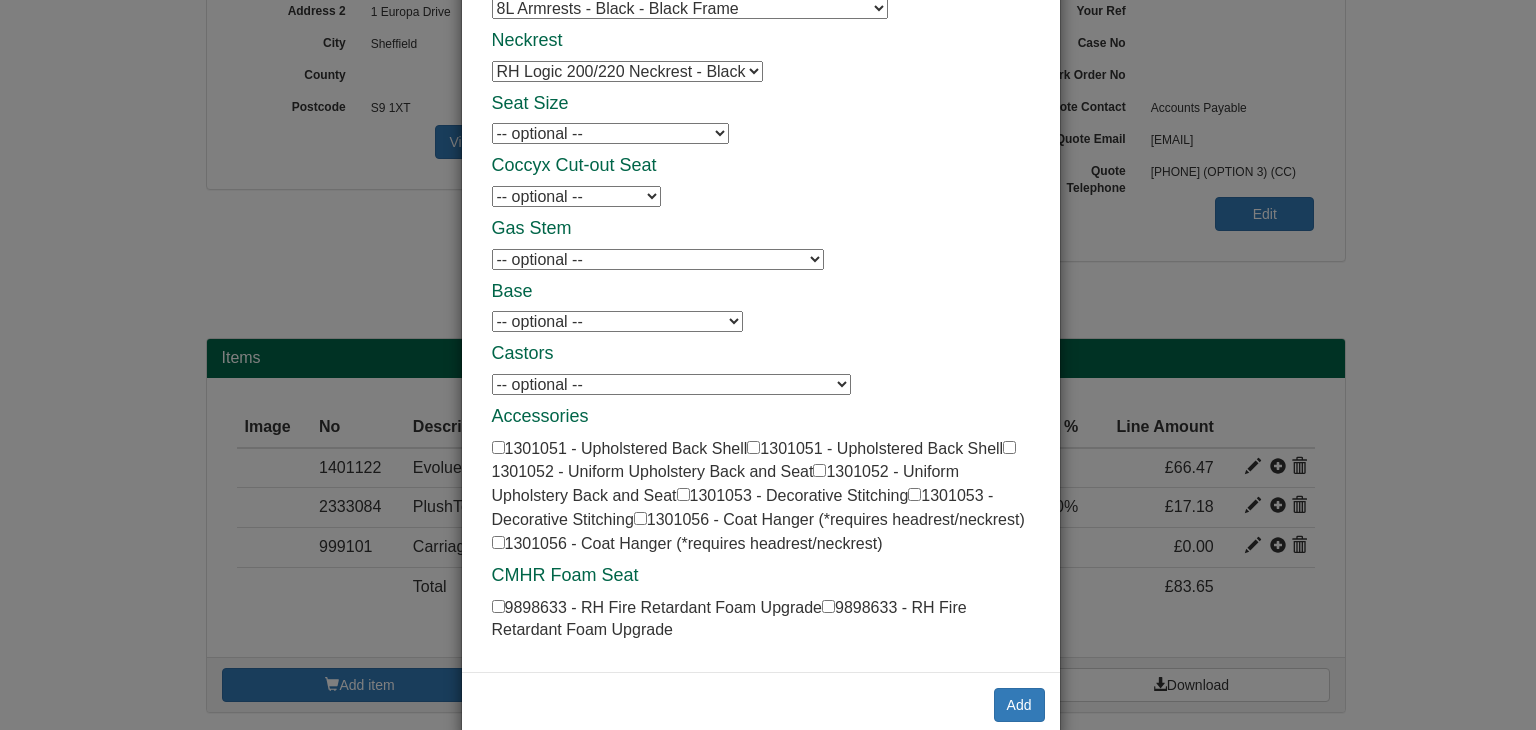 scroll, scrollTop: 288, scrollLeft: 0, axis: vertical 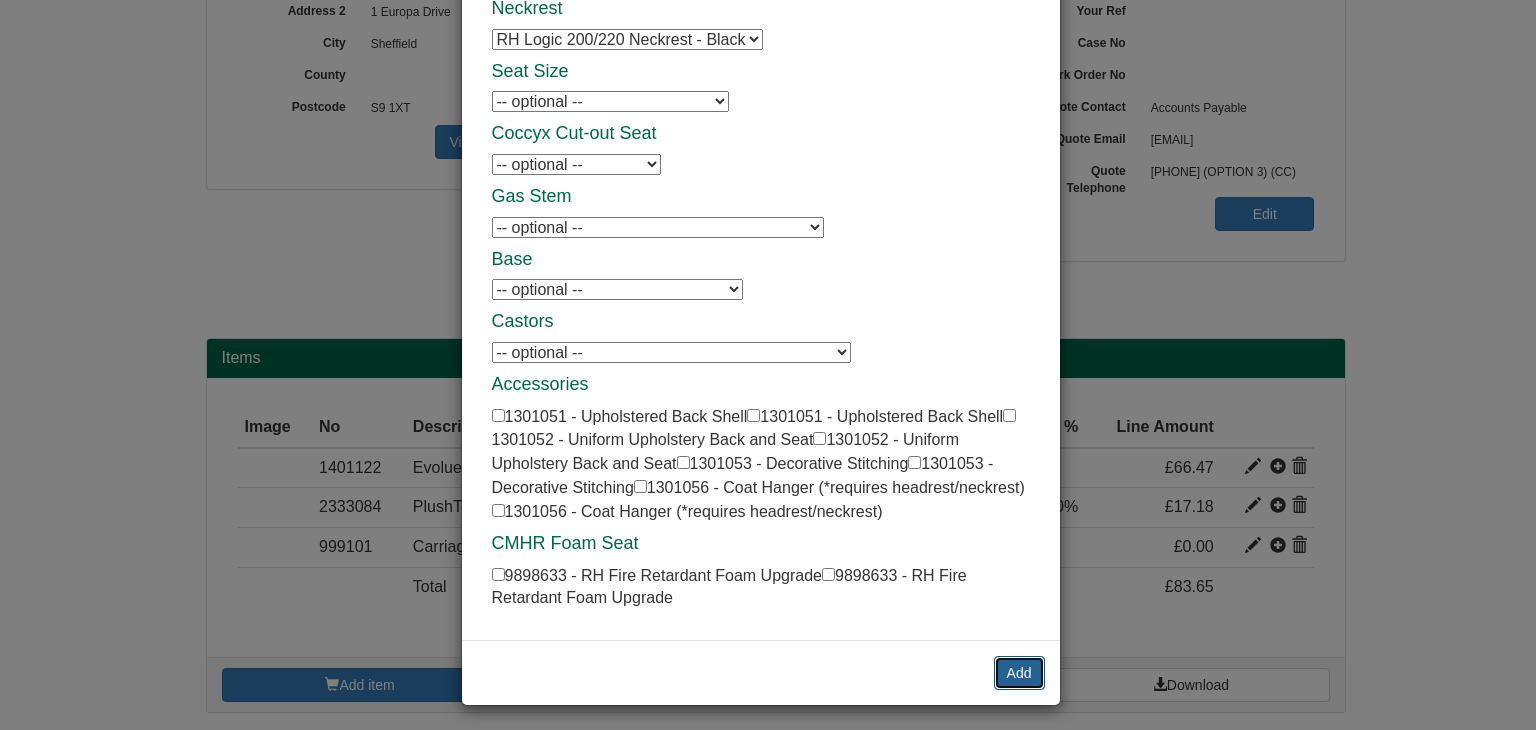 click on "Add" at bounding box center (1019, 673) 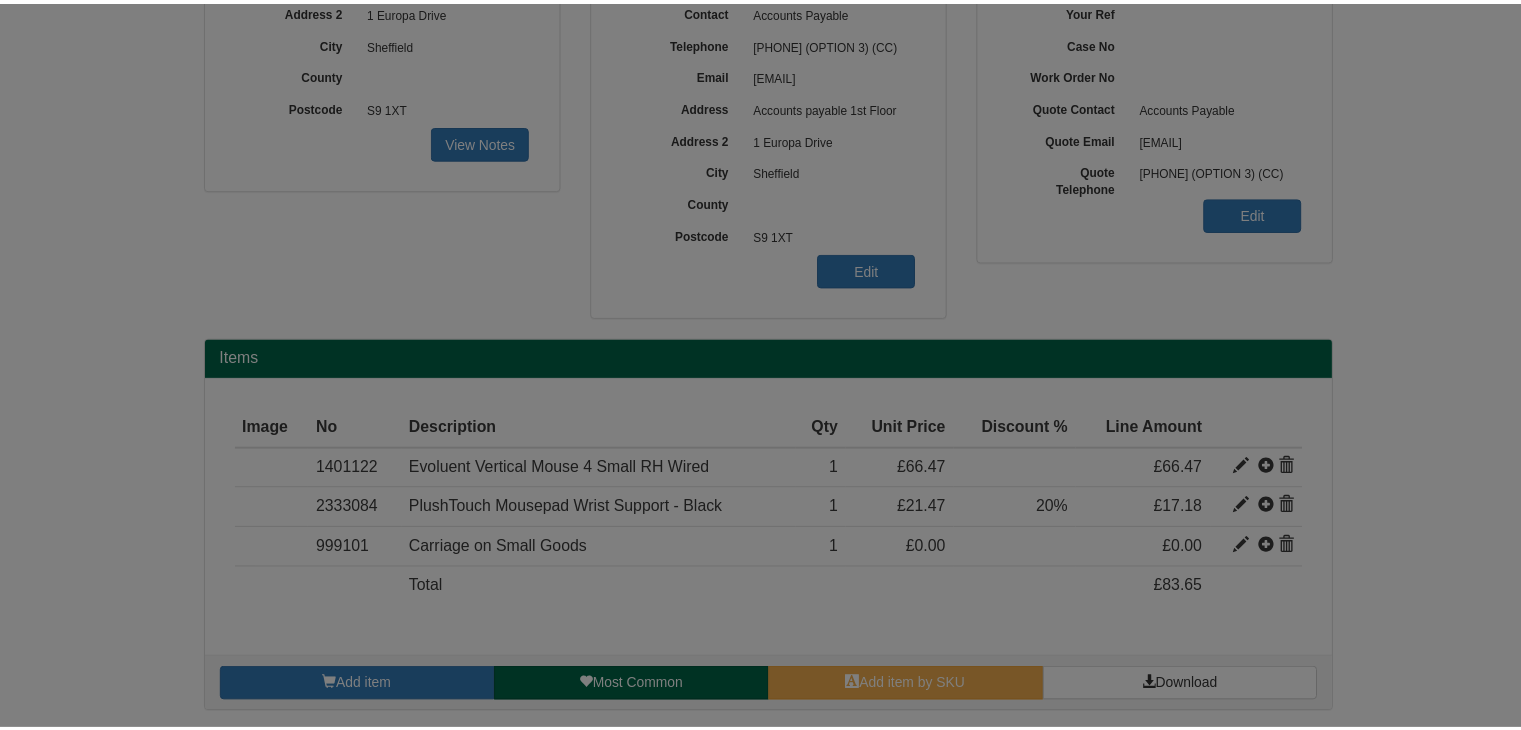 scroll, scrollTop: 0, scrollLeft: 0, axis: both 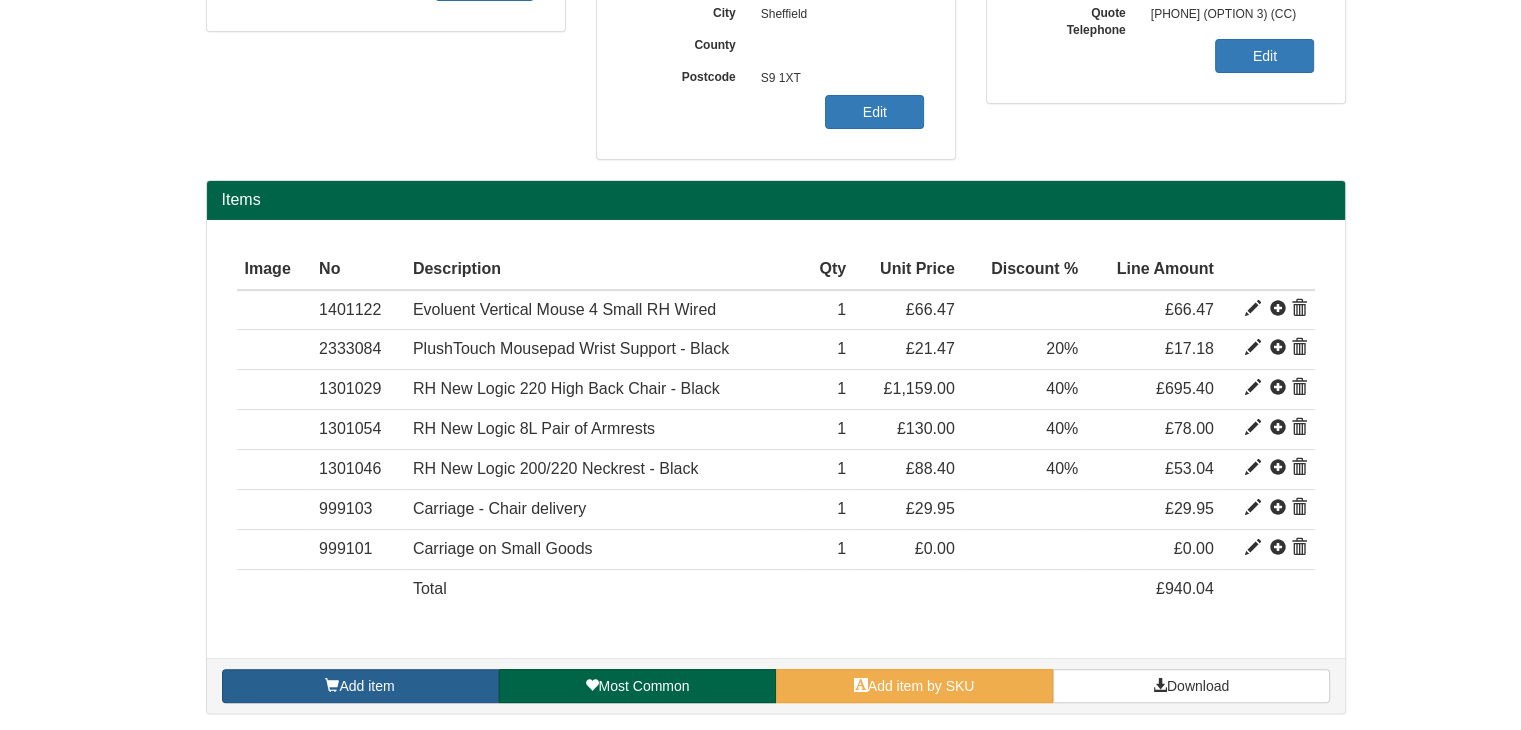 click on "Add item" at bounding box center (360, 686) 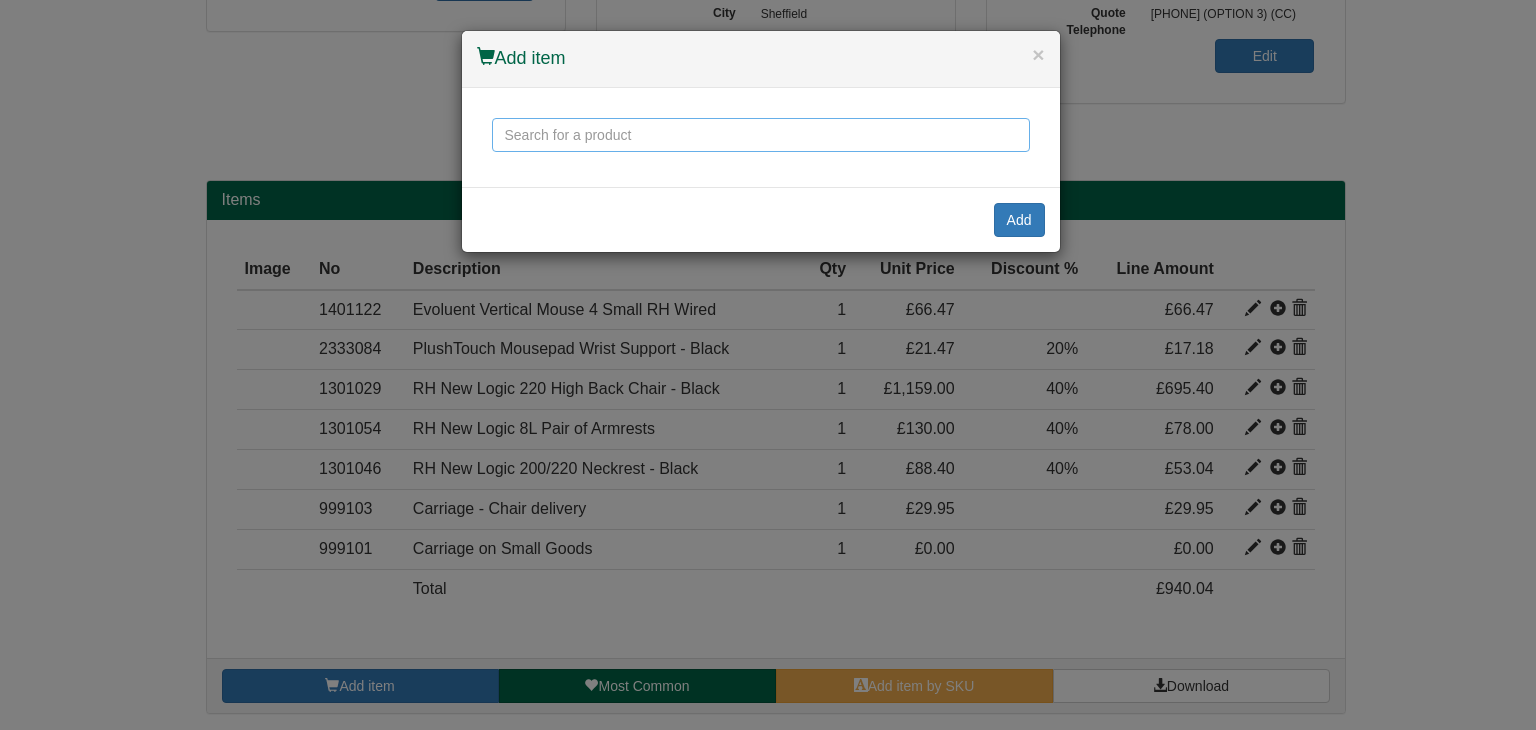 click at bounding box center [761, 135] 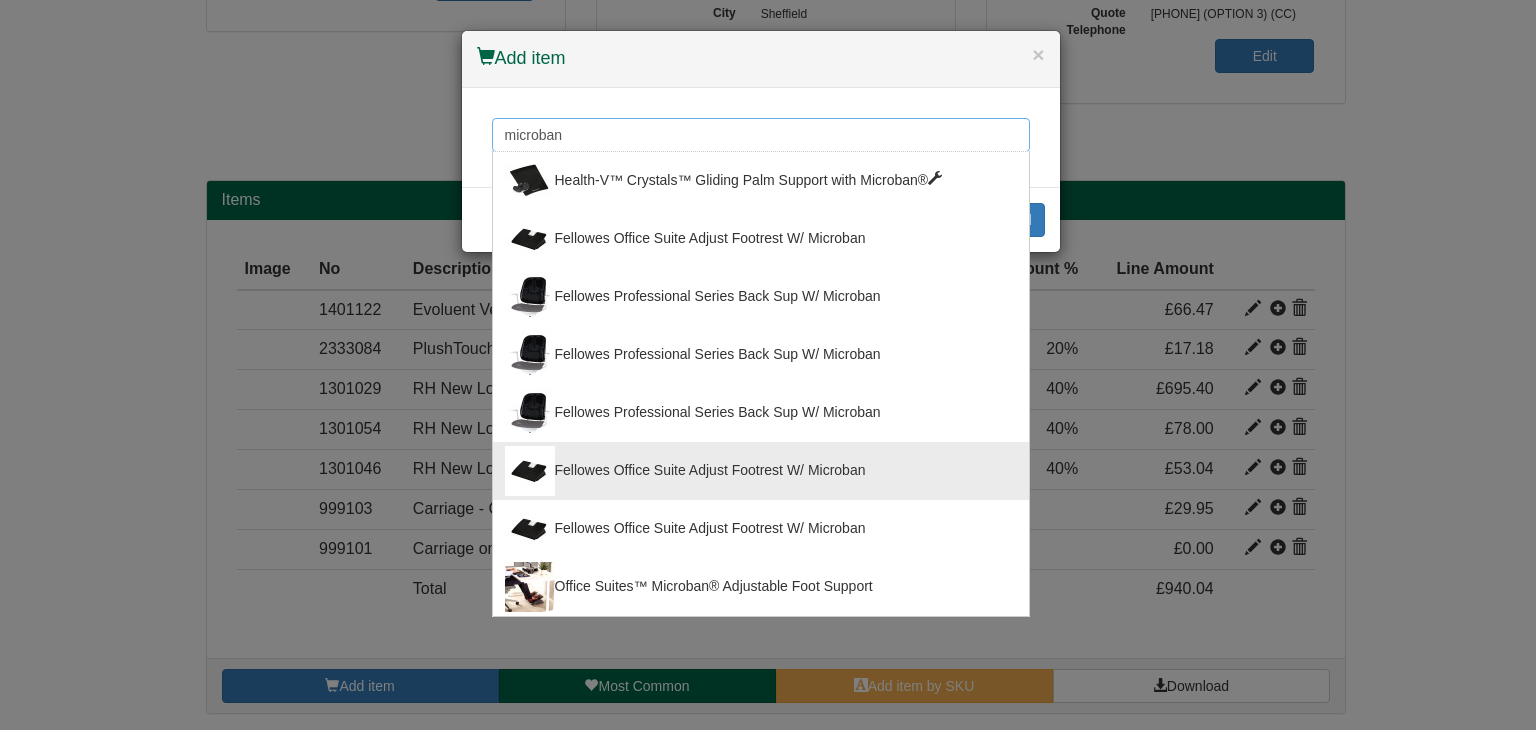 type on "microban" 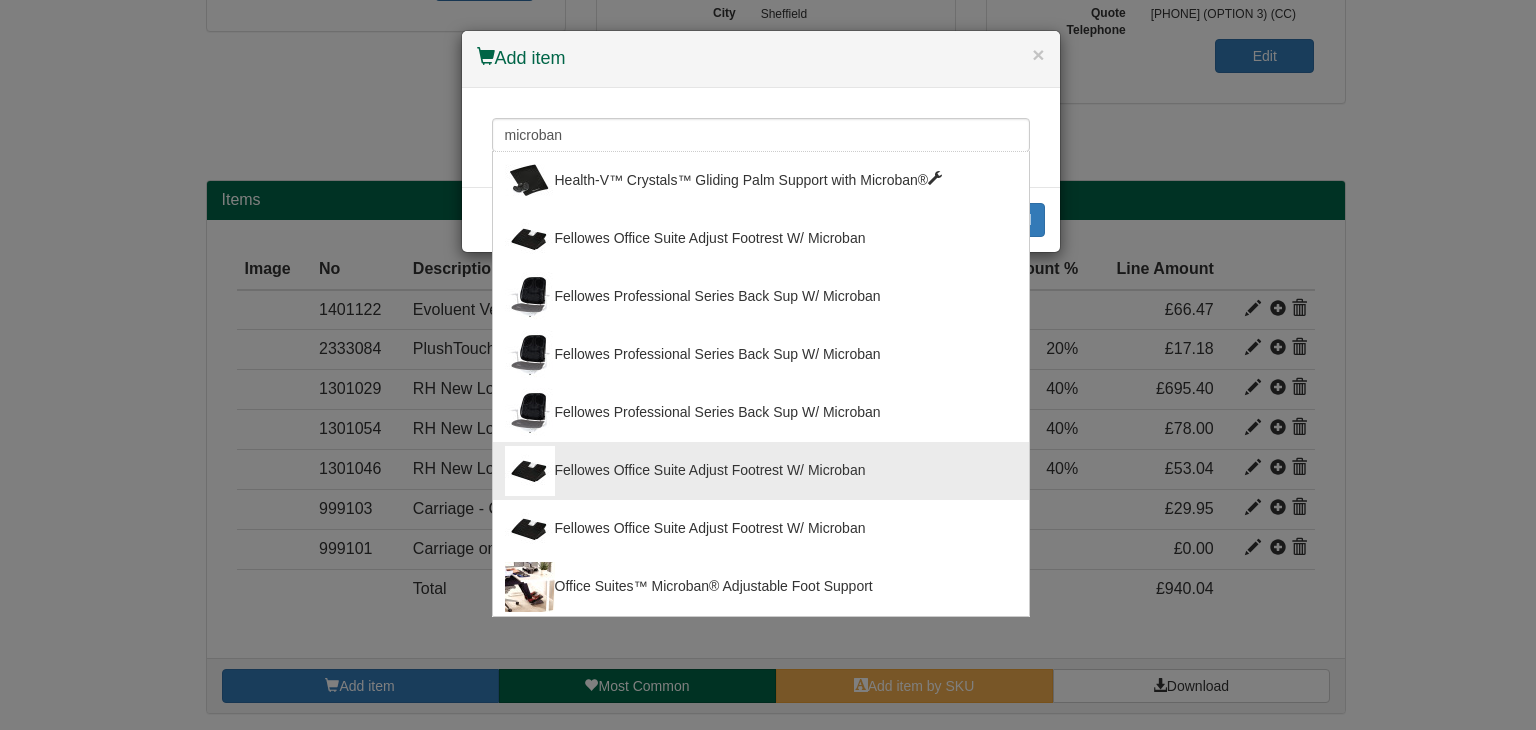 click on "Fellowes Office Suite Adjust Footrest W/ Microban" at bounding box center (761, 471) 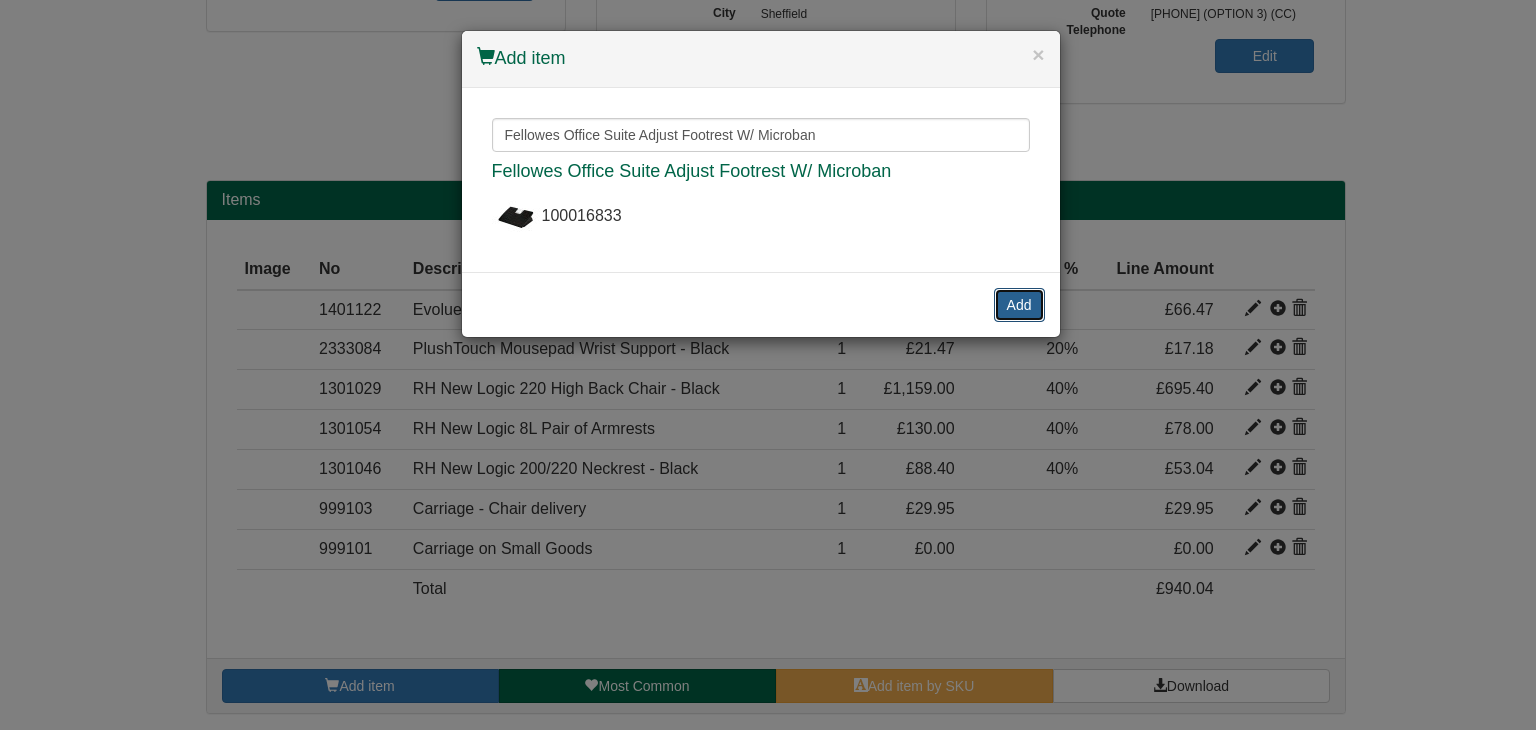 click on "Add" at bounding box center [1019, 305] 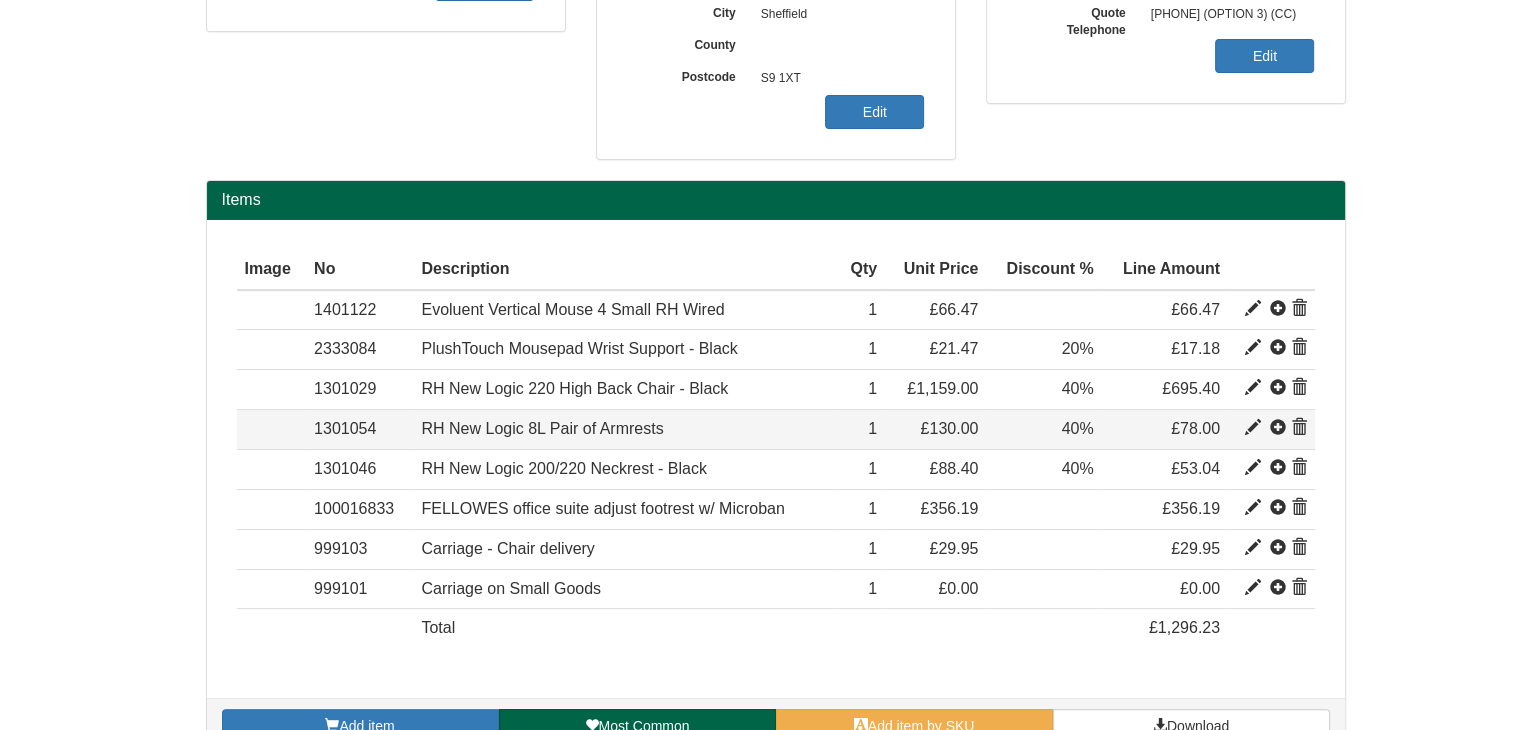 scroll, scrollTop: 484, scrollLeft: 0, axis: vertical 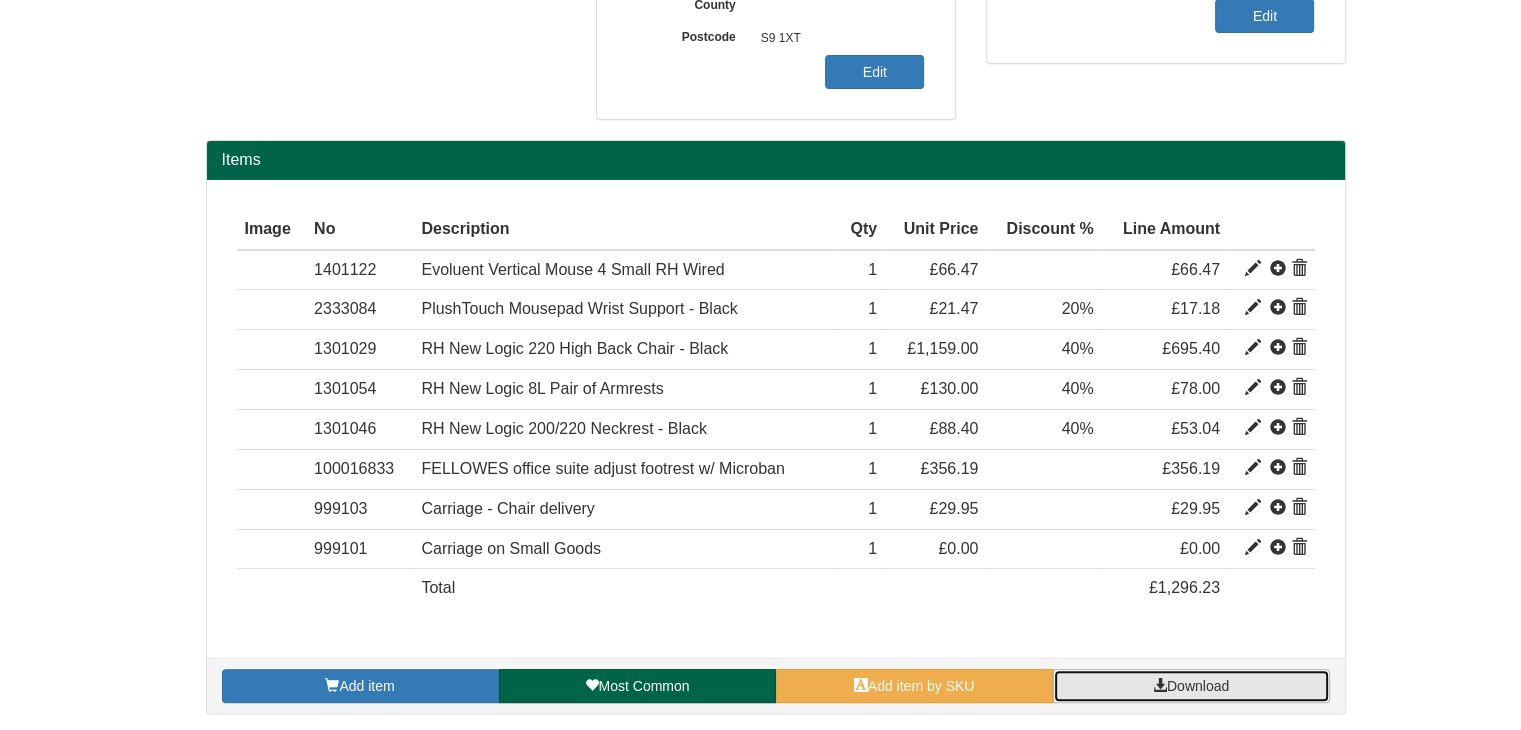 click at bounding box center (1160, 685) 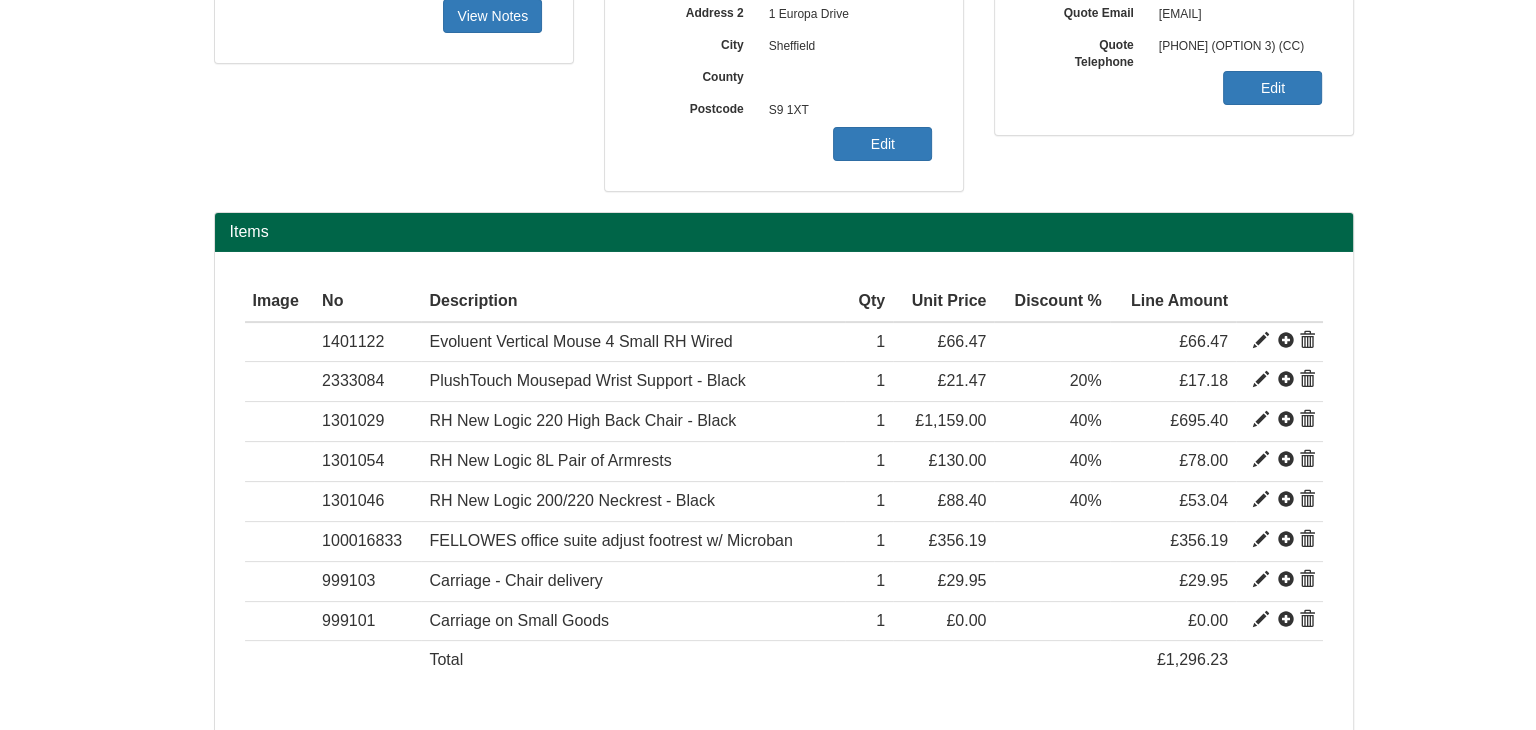 scroll, scrollTop: 184, scrollLeft: 0, axis: vertical 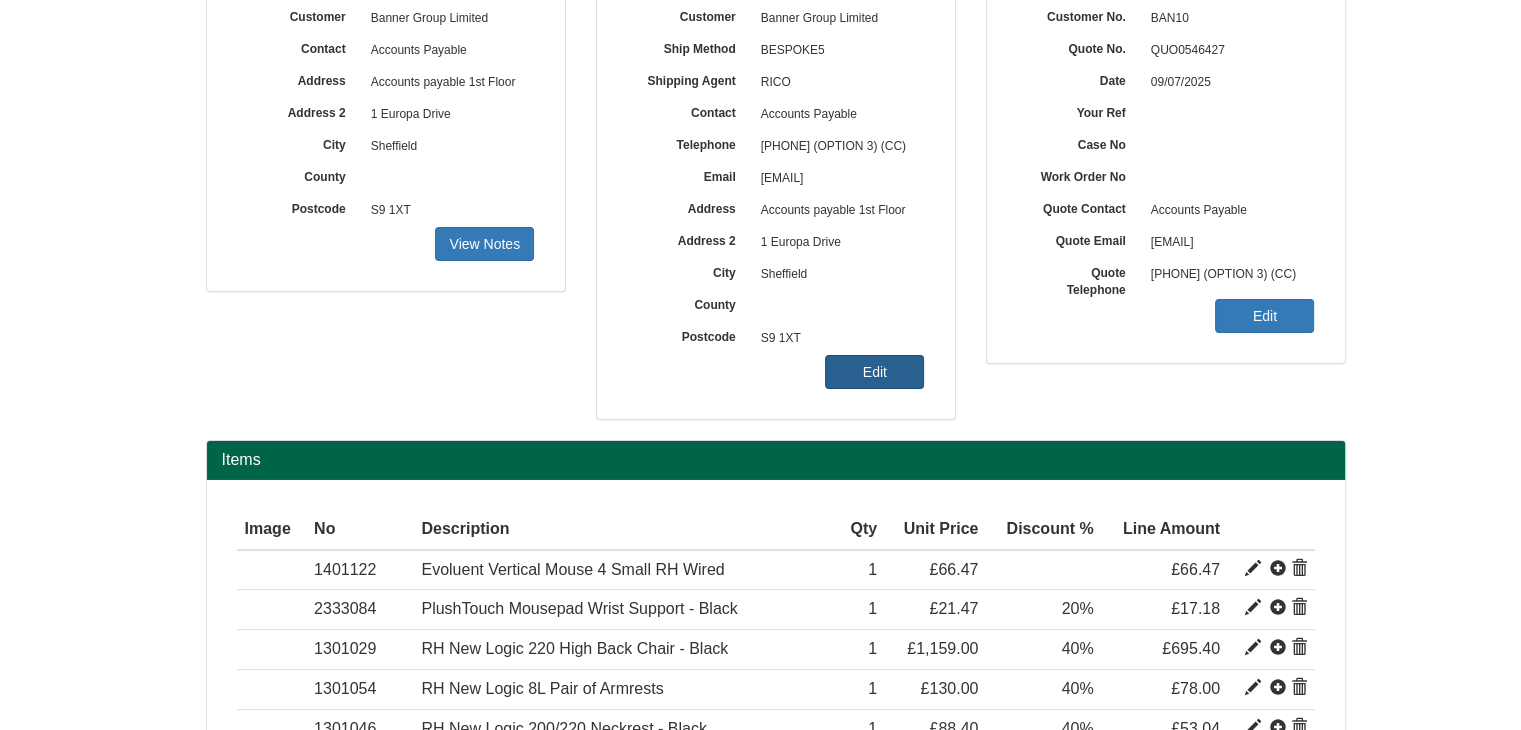 drag, startPoint x: 864, startPoint y: 352, endPoint x: 868, endPoint y: 363, distance: 11.7046995 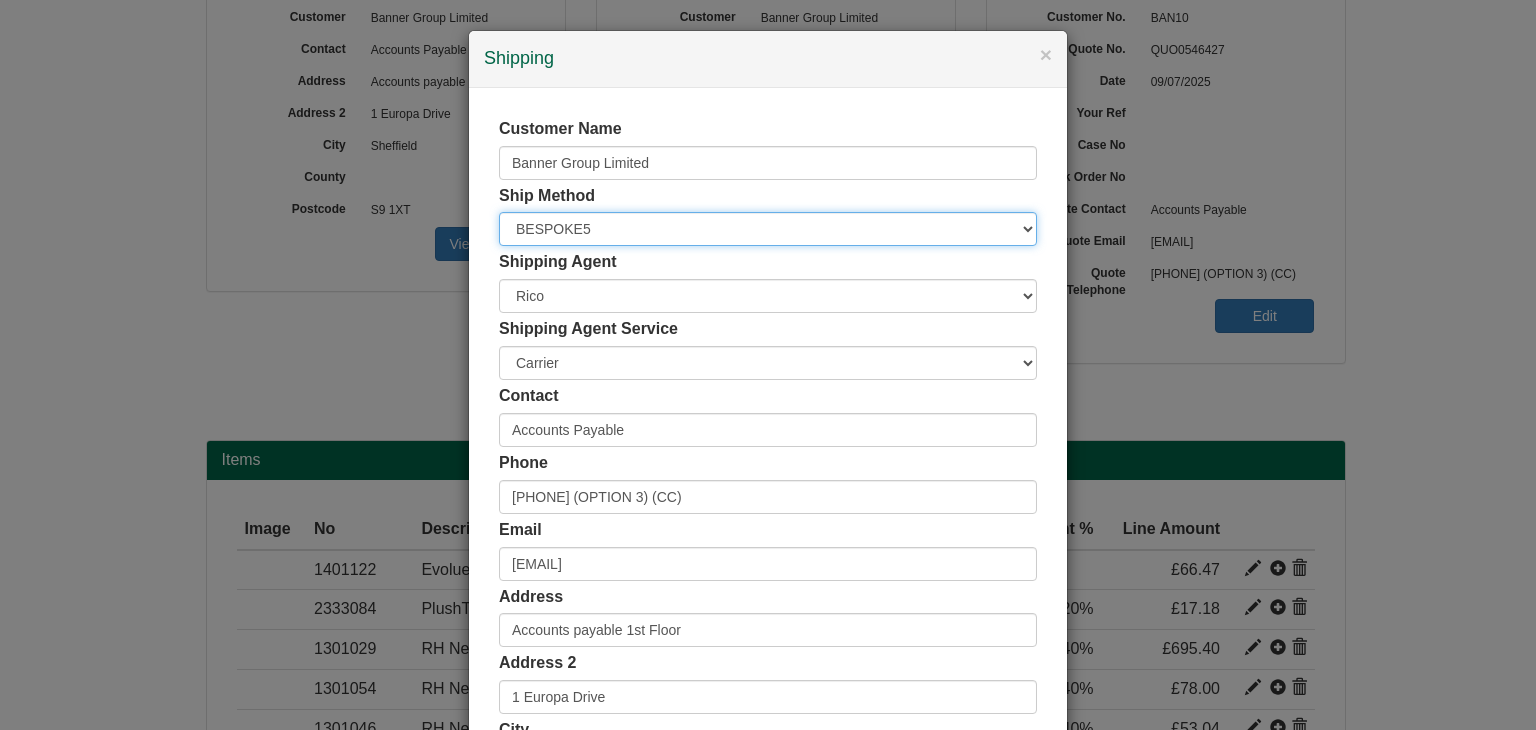 click on "Free of Charge
£5 Flat Rate
£7.50 Flat Rate
£10 Flat Rate
BESPOKE2
BESPOKE3
BESPOKE4
BESPOKE5
BESPOKE6
BESPOKE7
BESPOKE8
BESPOKE9
Standard Shipping
£5 on web, Standard terms offline" at bounding box center [768, 229] 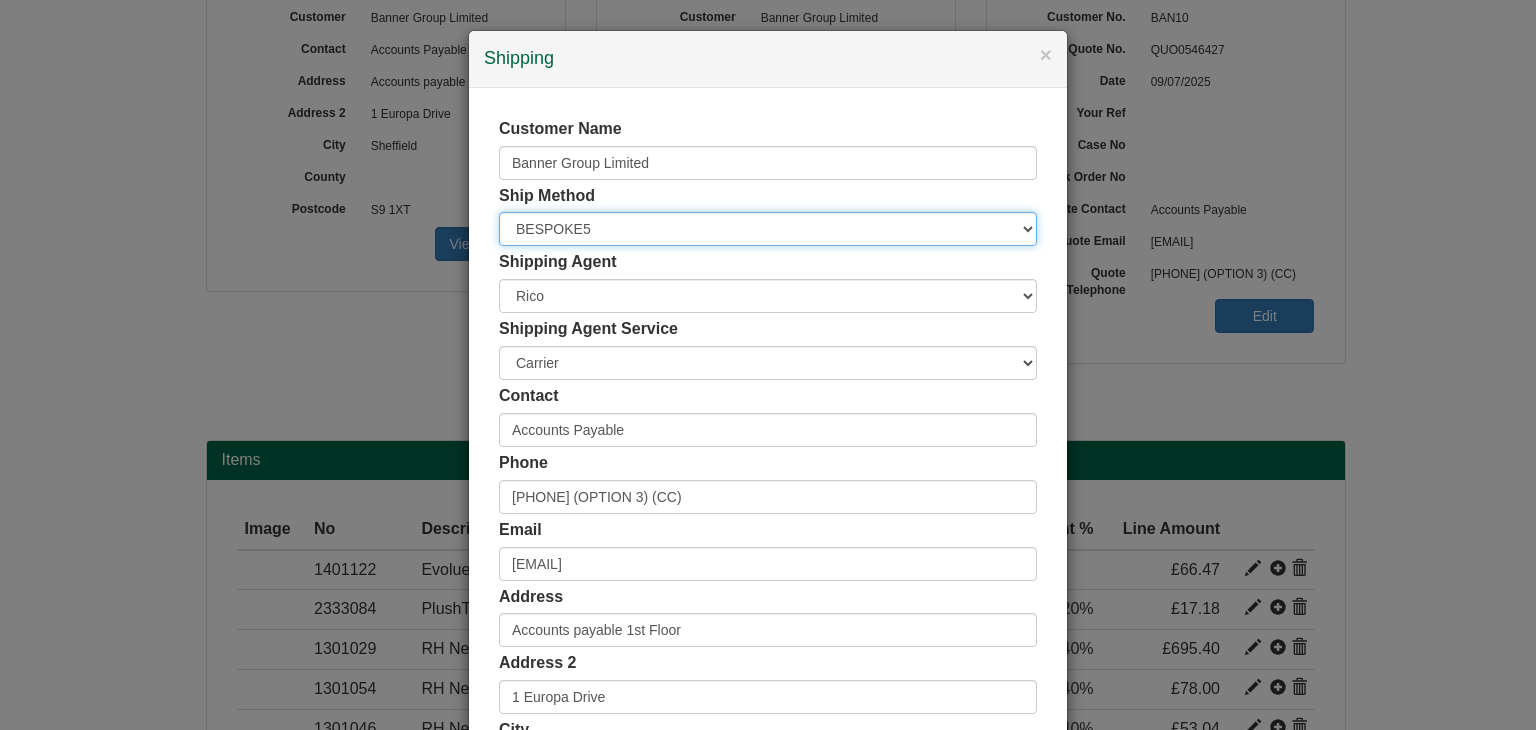 select on "STANDARD" 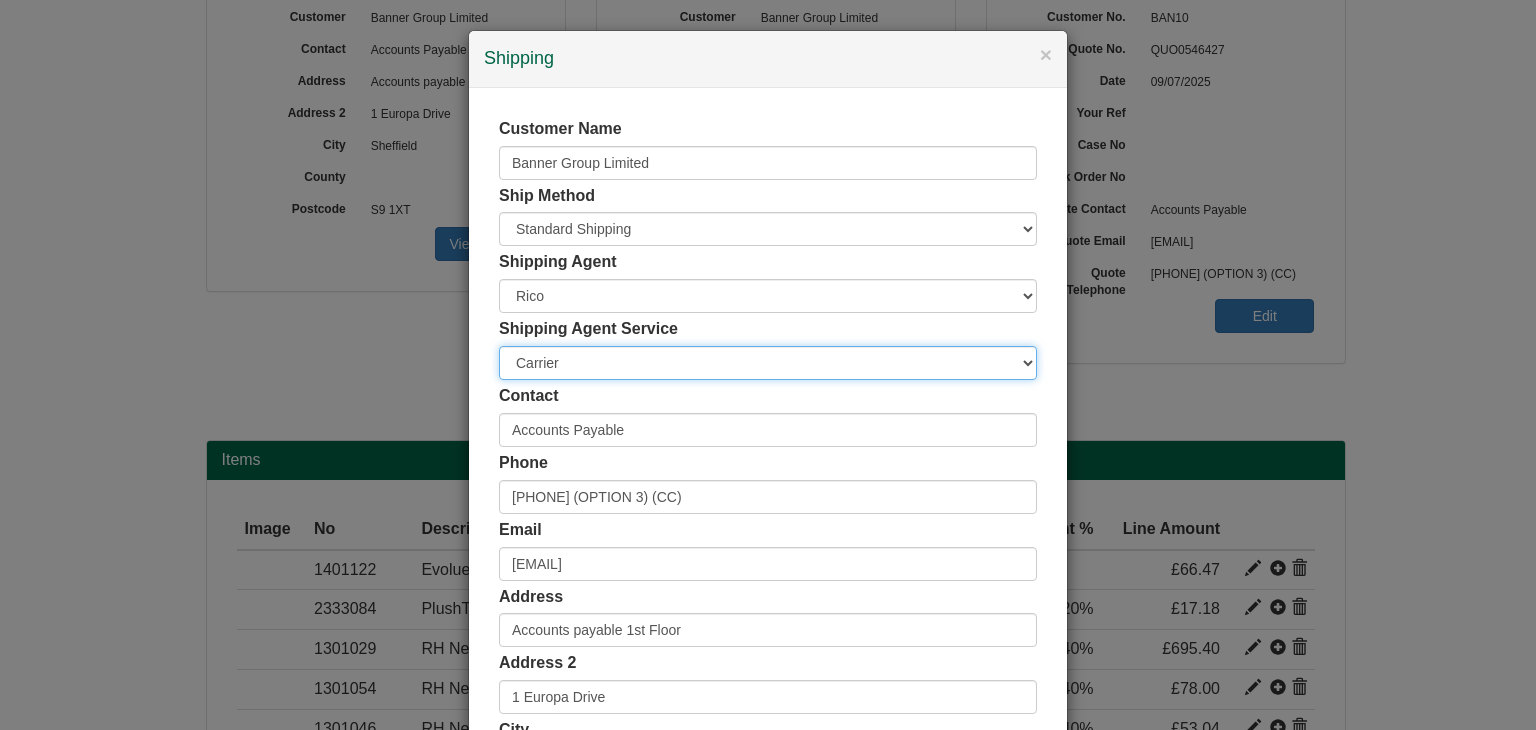 click on "Carrier
White Glove" at bounding box center (768, 363) 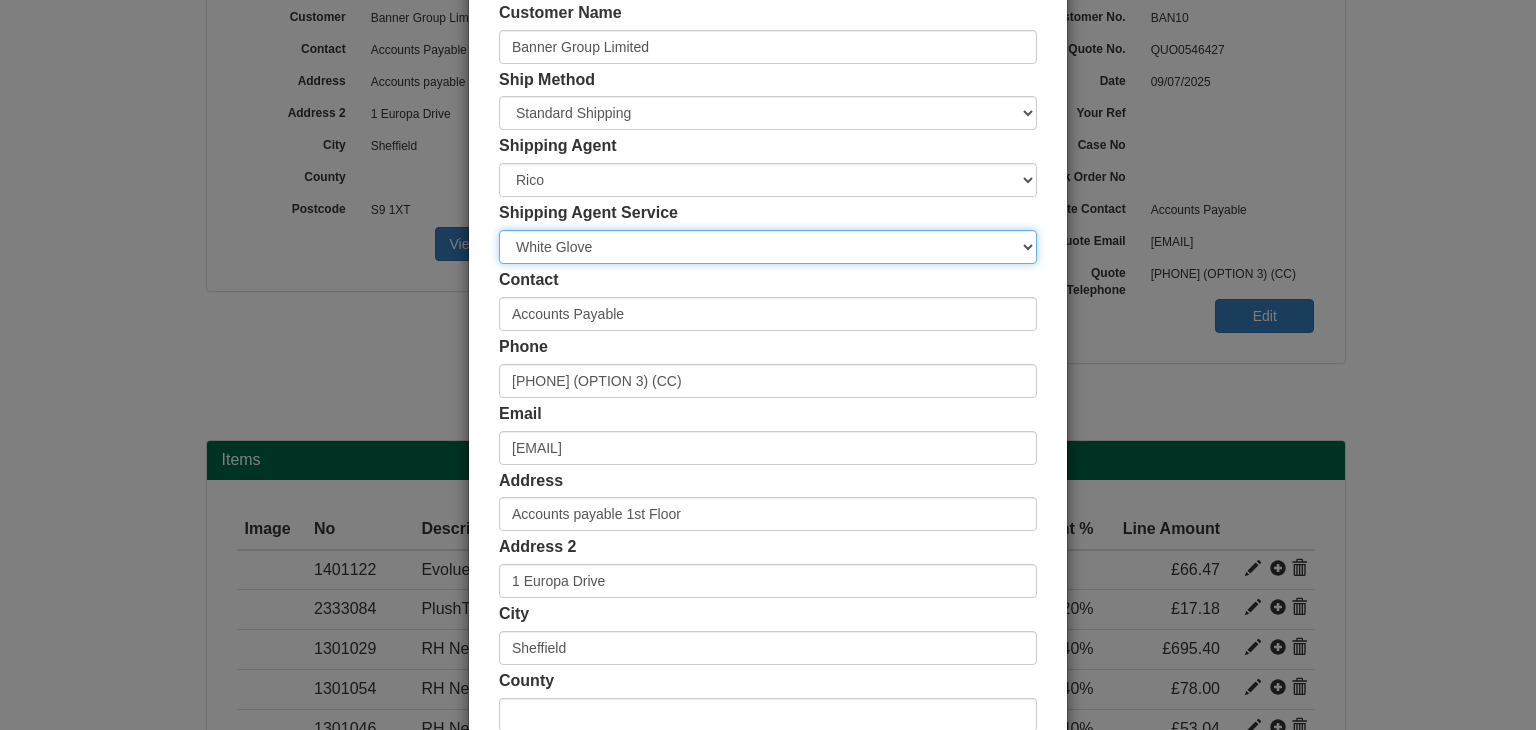scroll, scrollTop: 376, scrollLeft: 0, axis: vertical 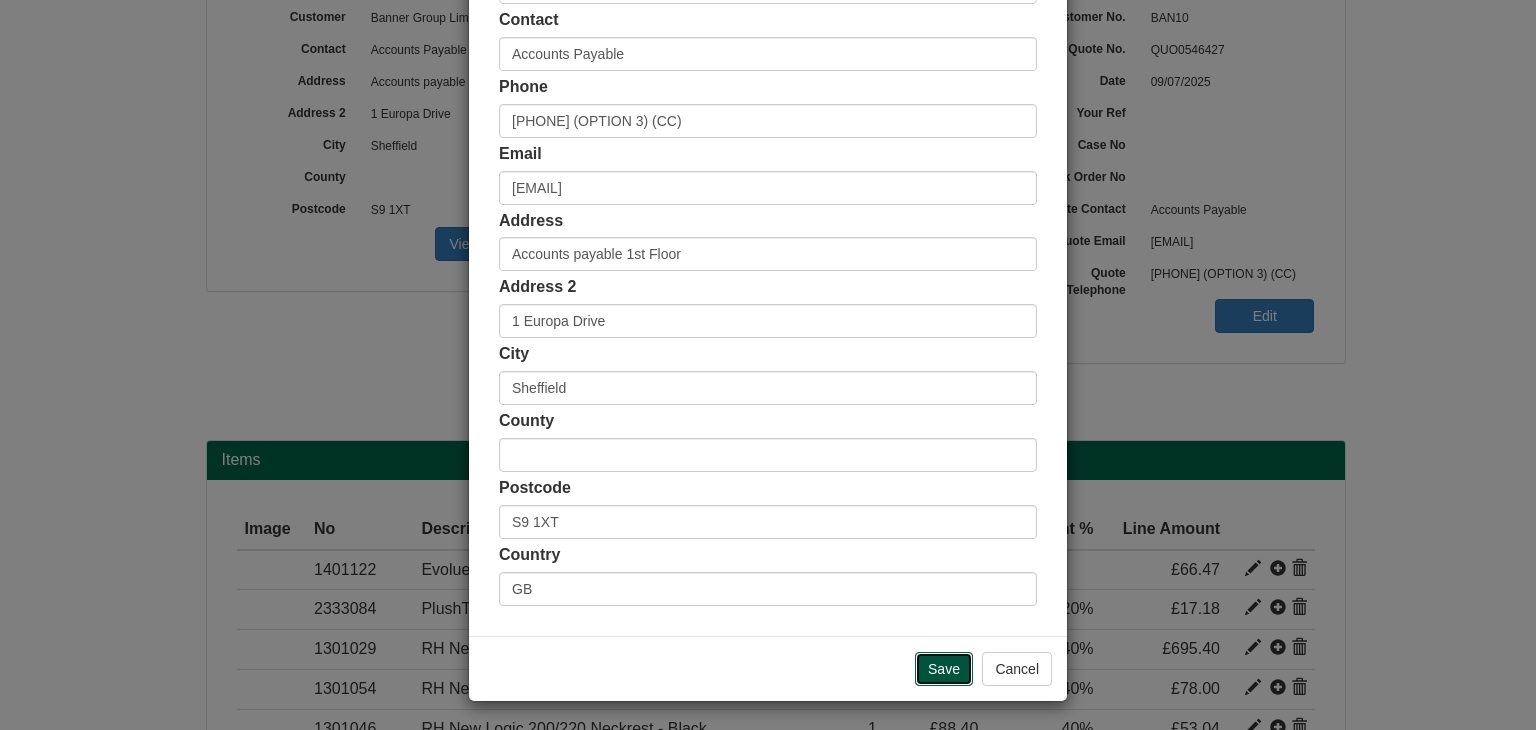 click on "Save" at bounding box center (944, 669) 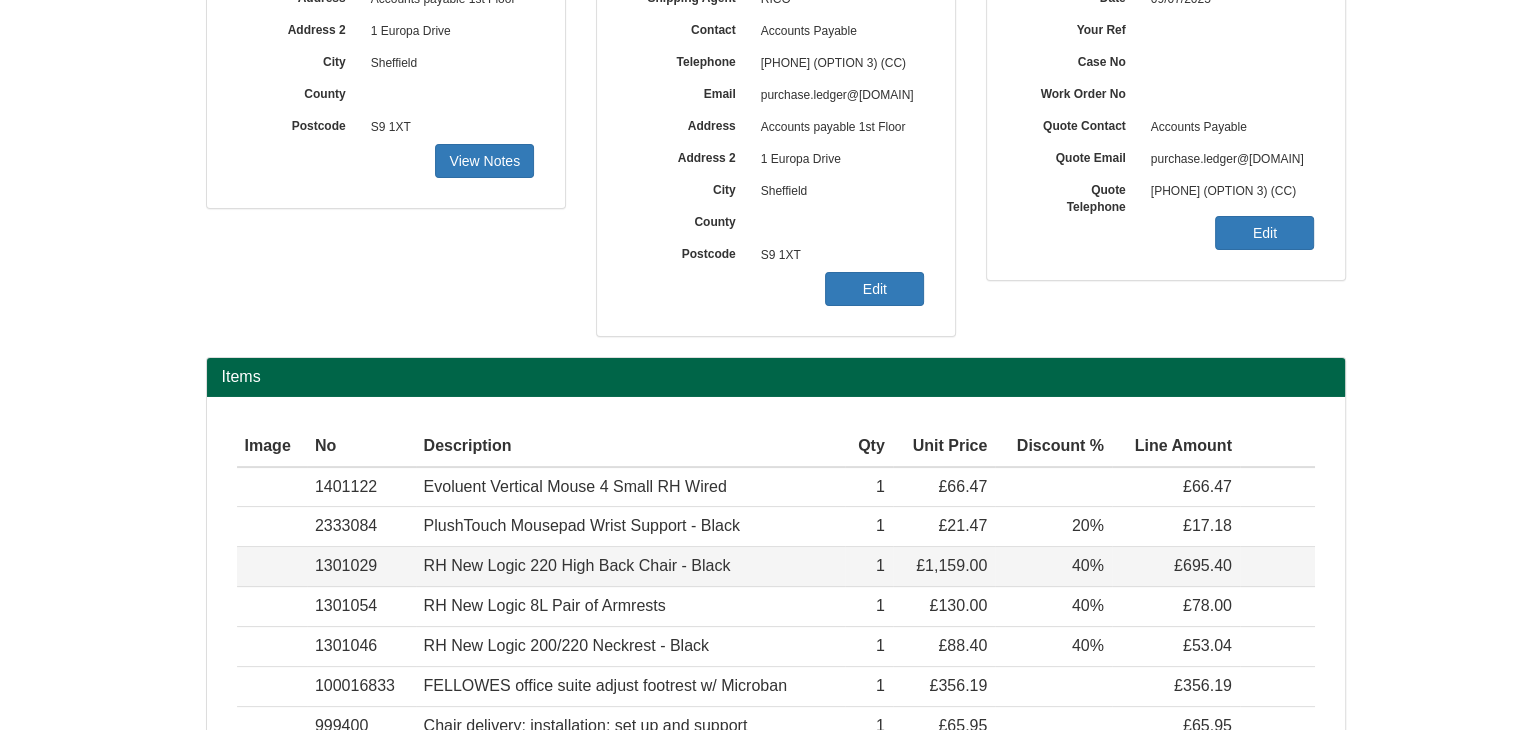scroll, scrollTop: 484, scrollLeft: 0, axis: vertical 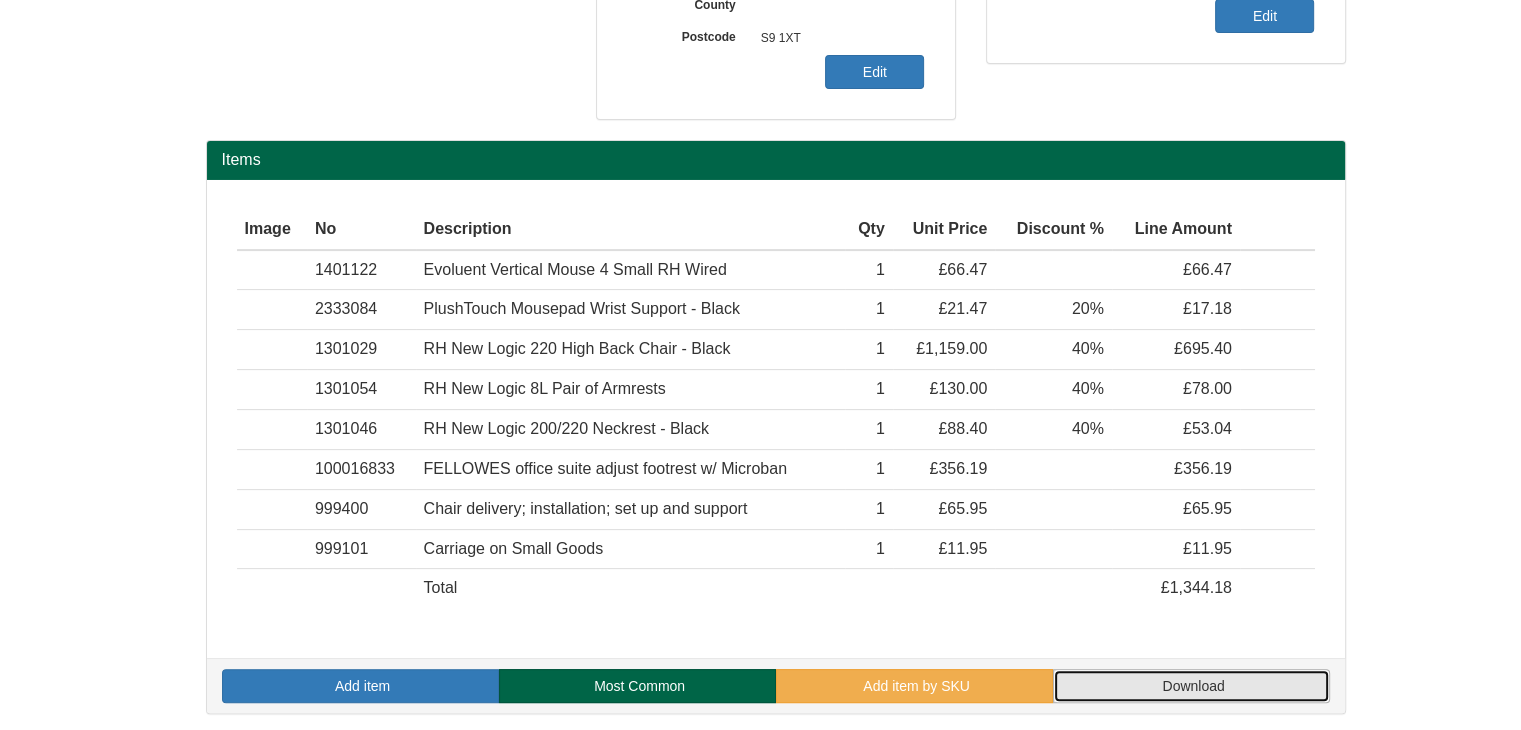 click on "Download" at bounding box center [1193, 686] 